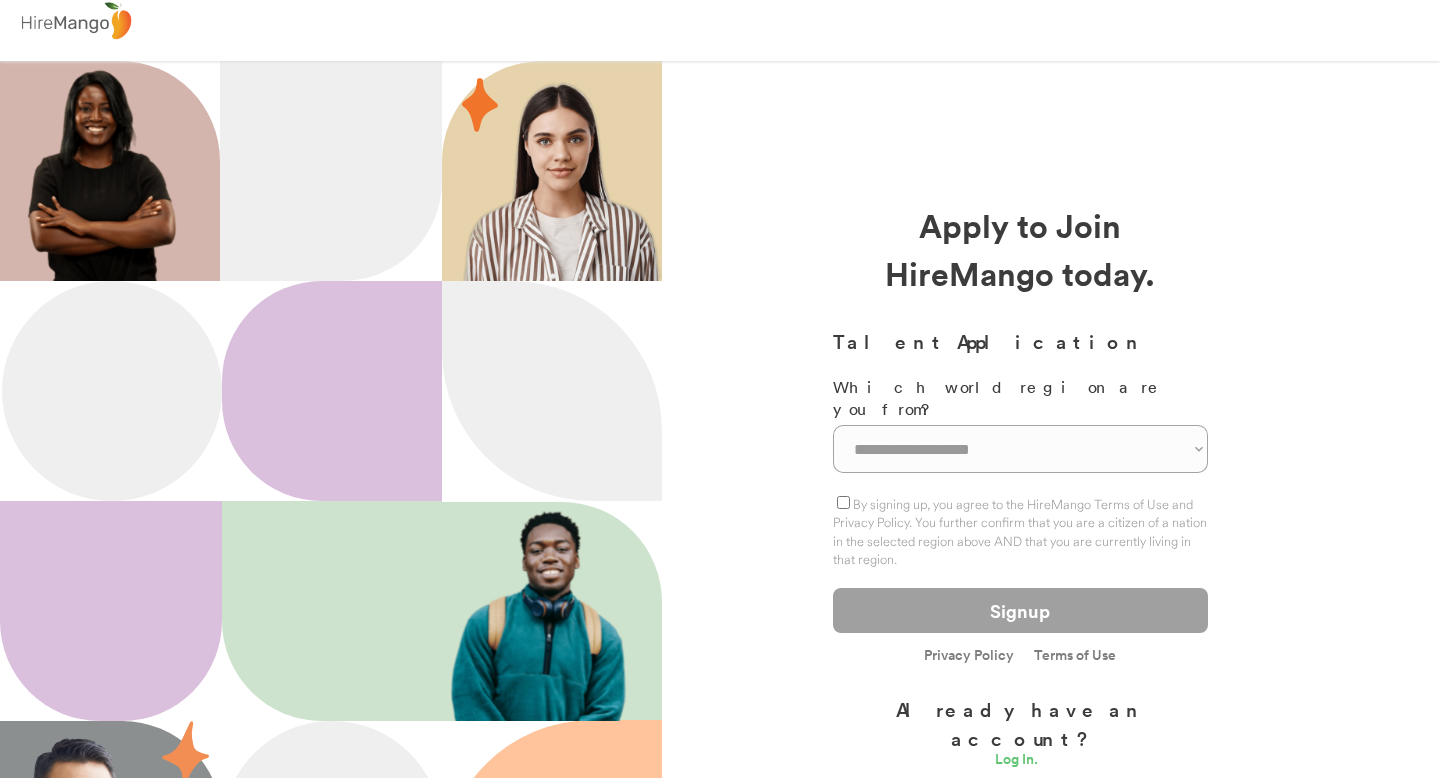 scroll, scrollTop: 25, scrollLeft: 0, axis: vertical 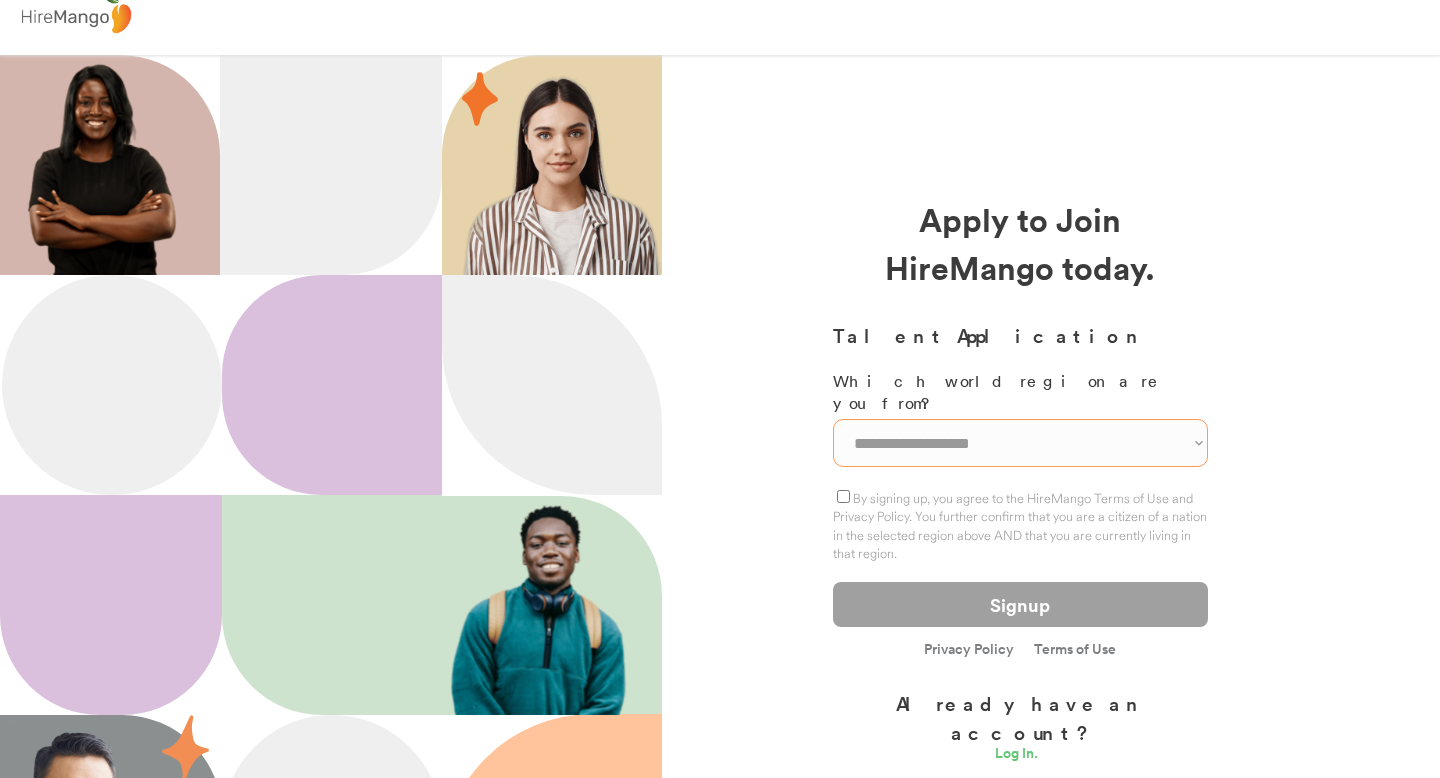 click on "**********" at bounding box center (1020, 443) 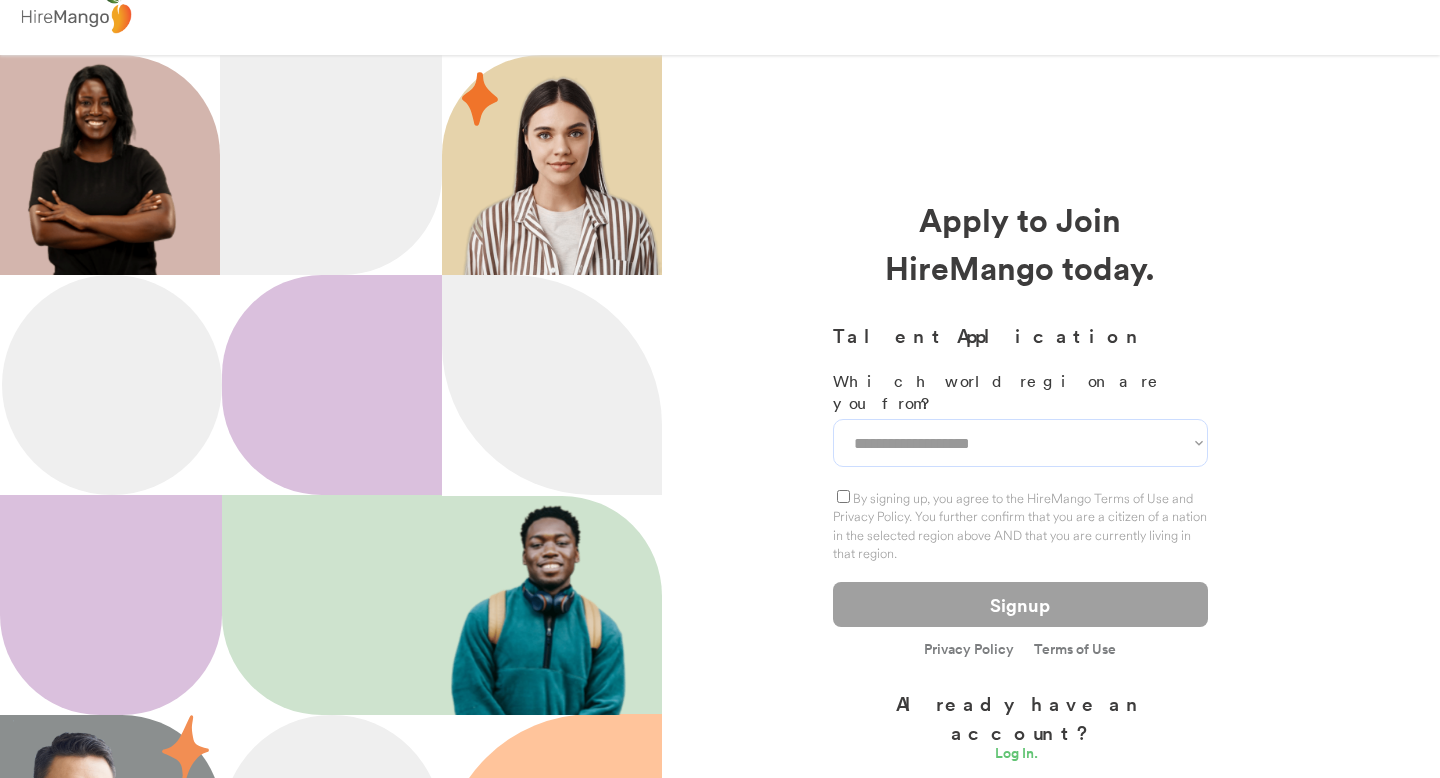 select on "*******" 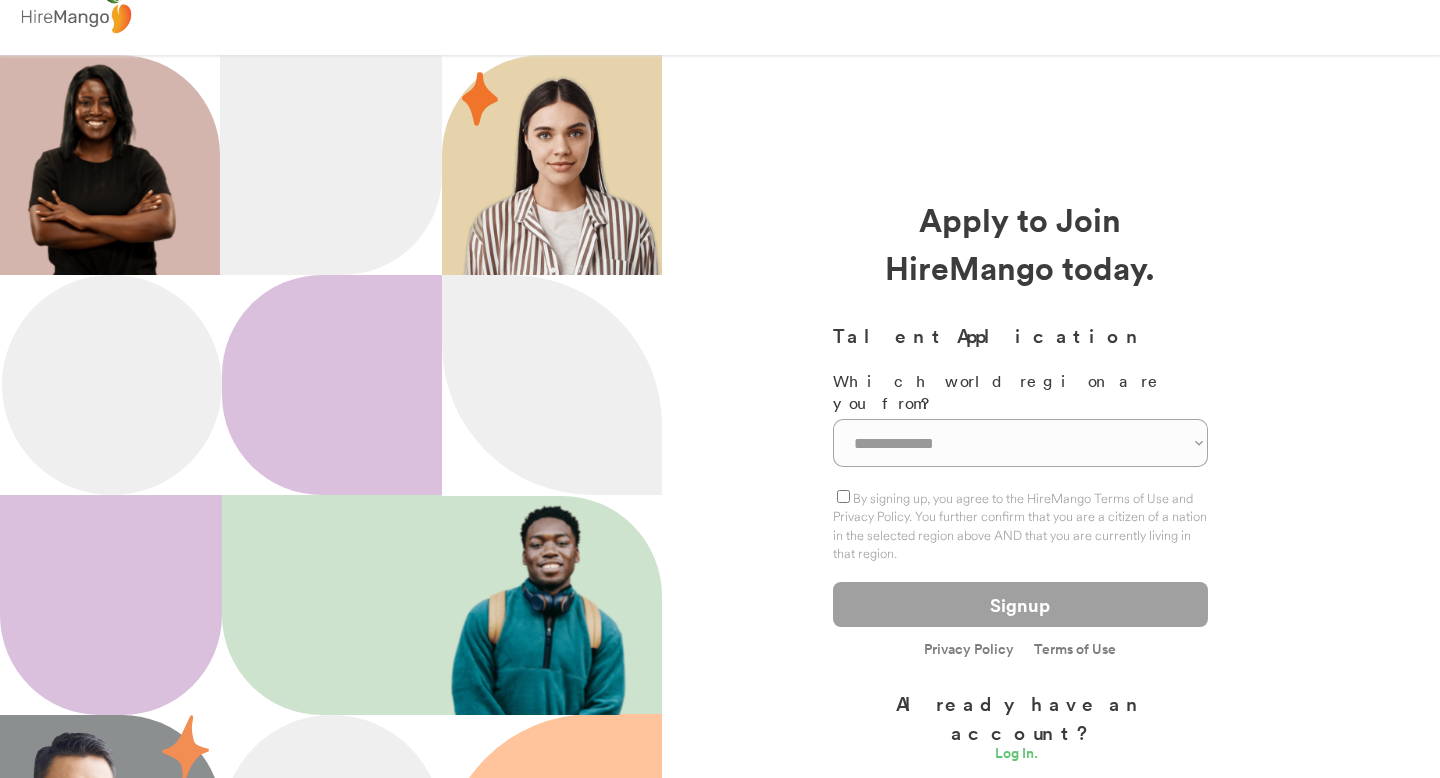 scroll, scrollTop: 71, scrollLeft: 0, axis: vertical 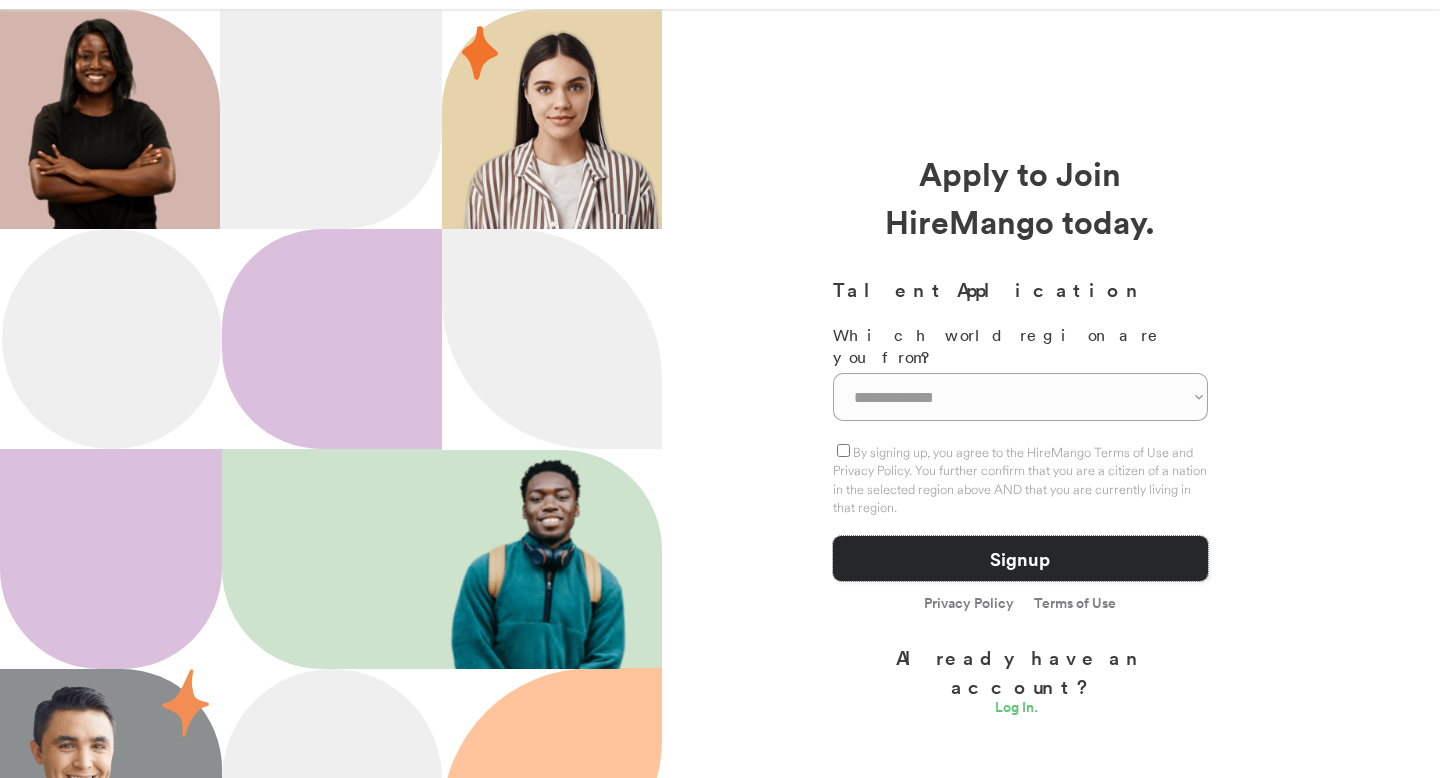 click on "Signup" at bounding box center (1020, 558) 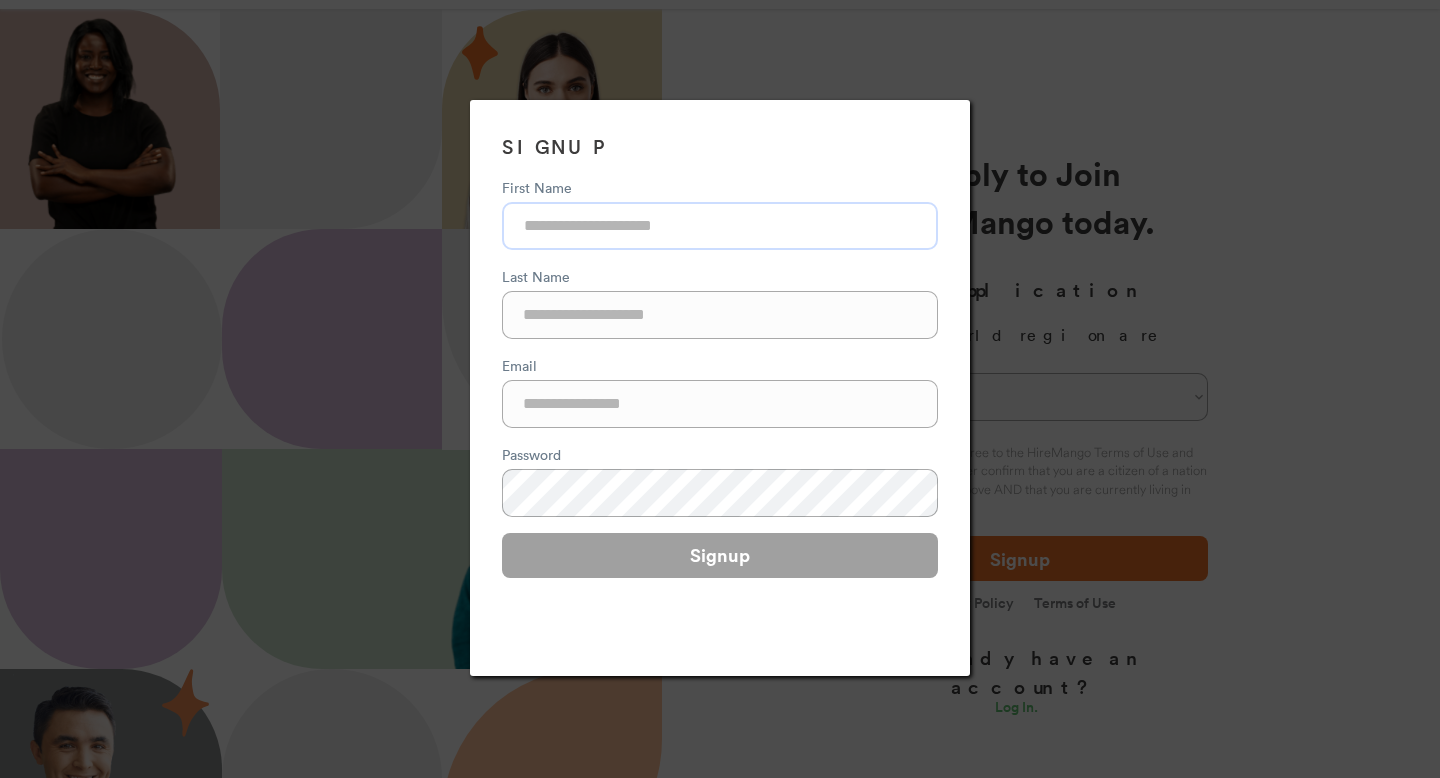 click at bounding box center (720, 226) 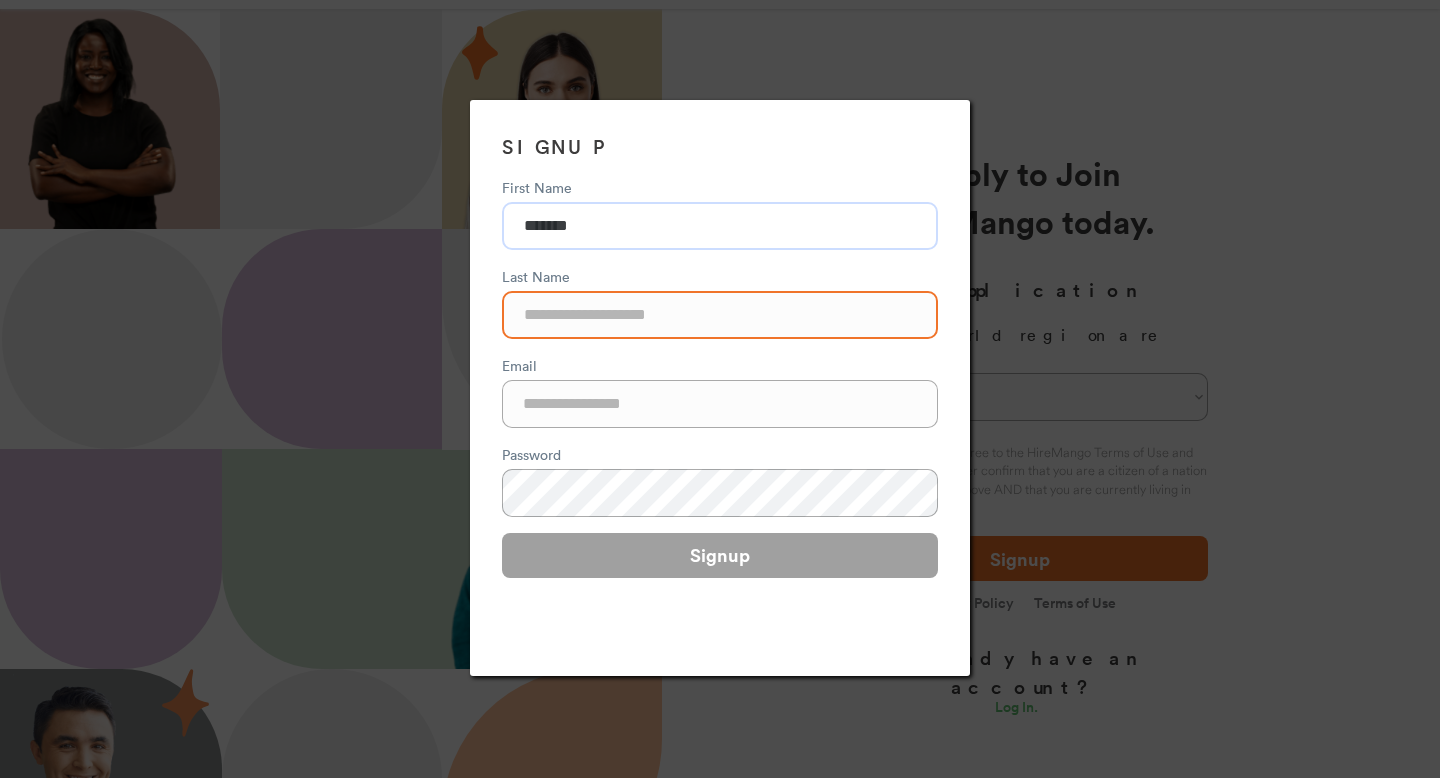 type on "*******" 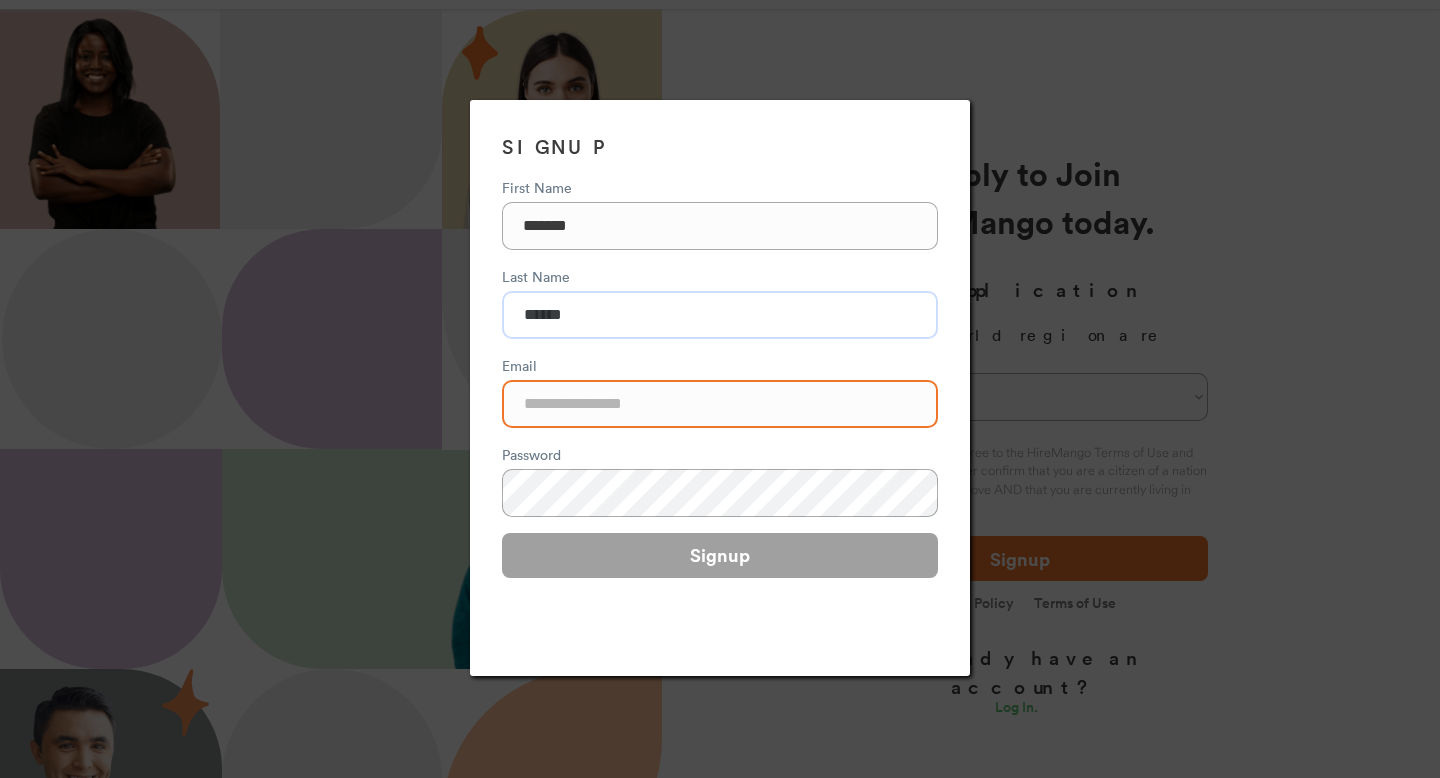 type on "******" 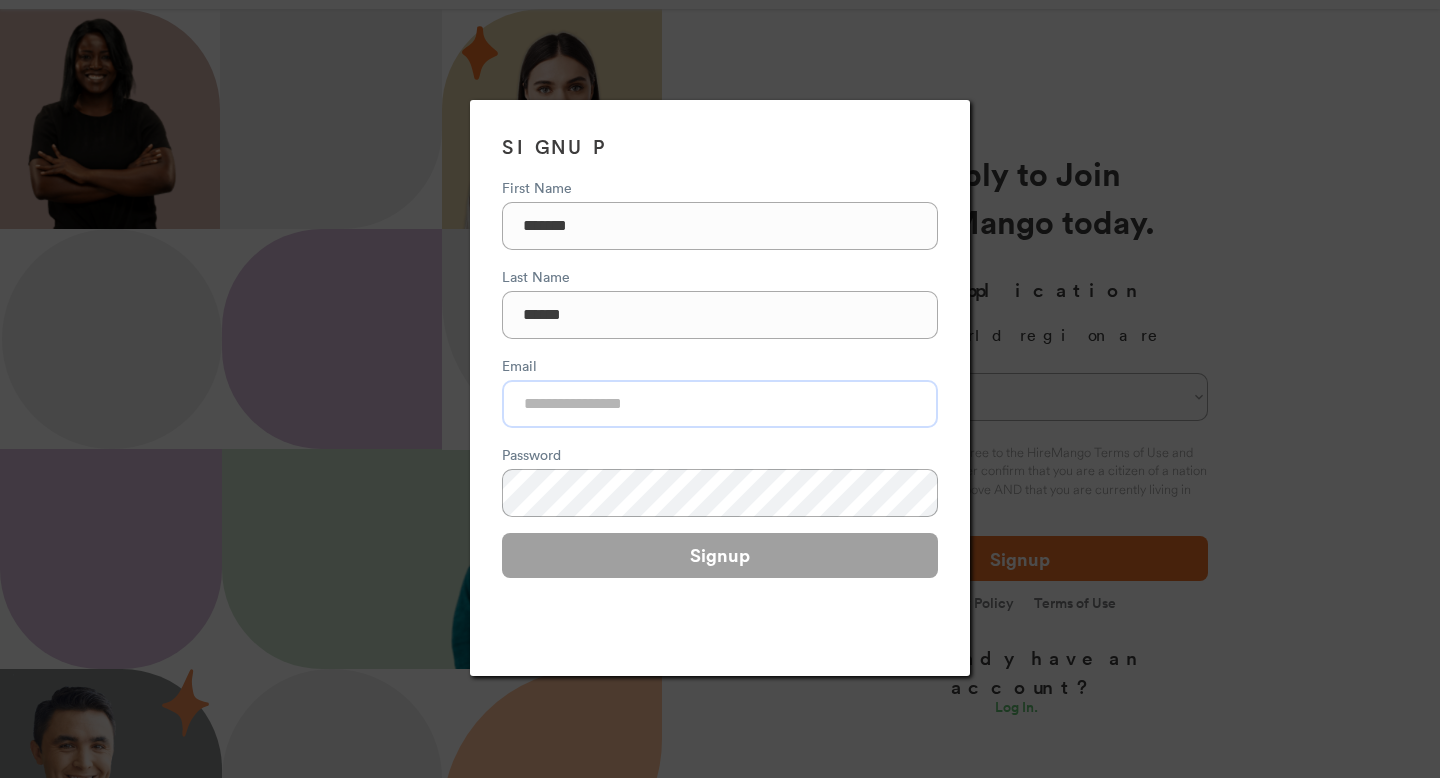 click at bounding box center [720, 404] 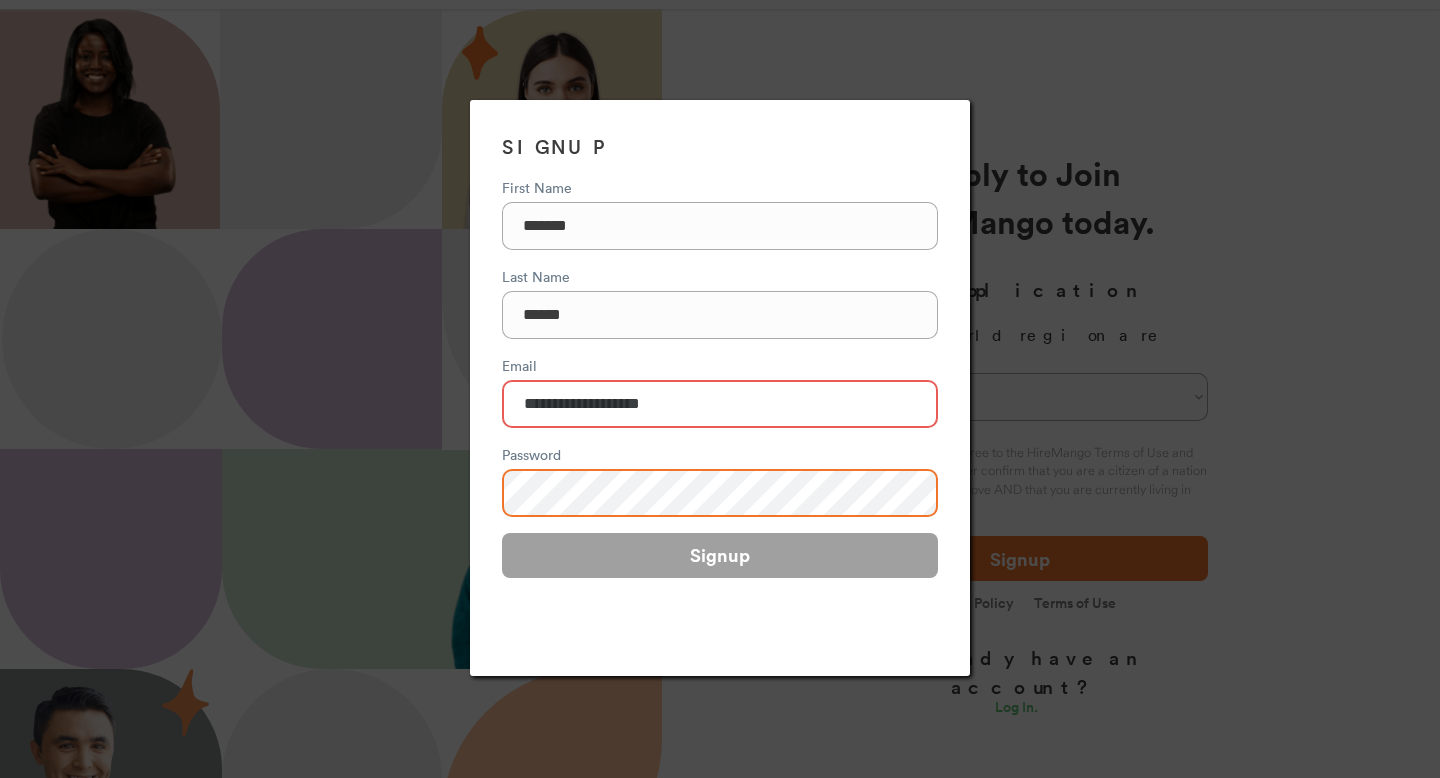 type on "**********" 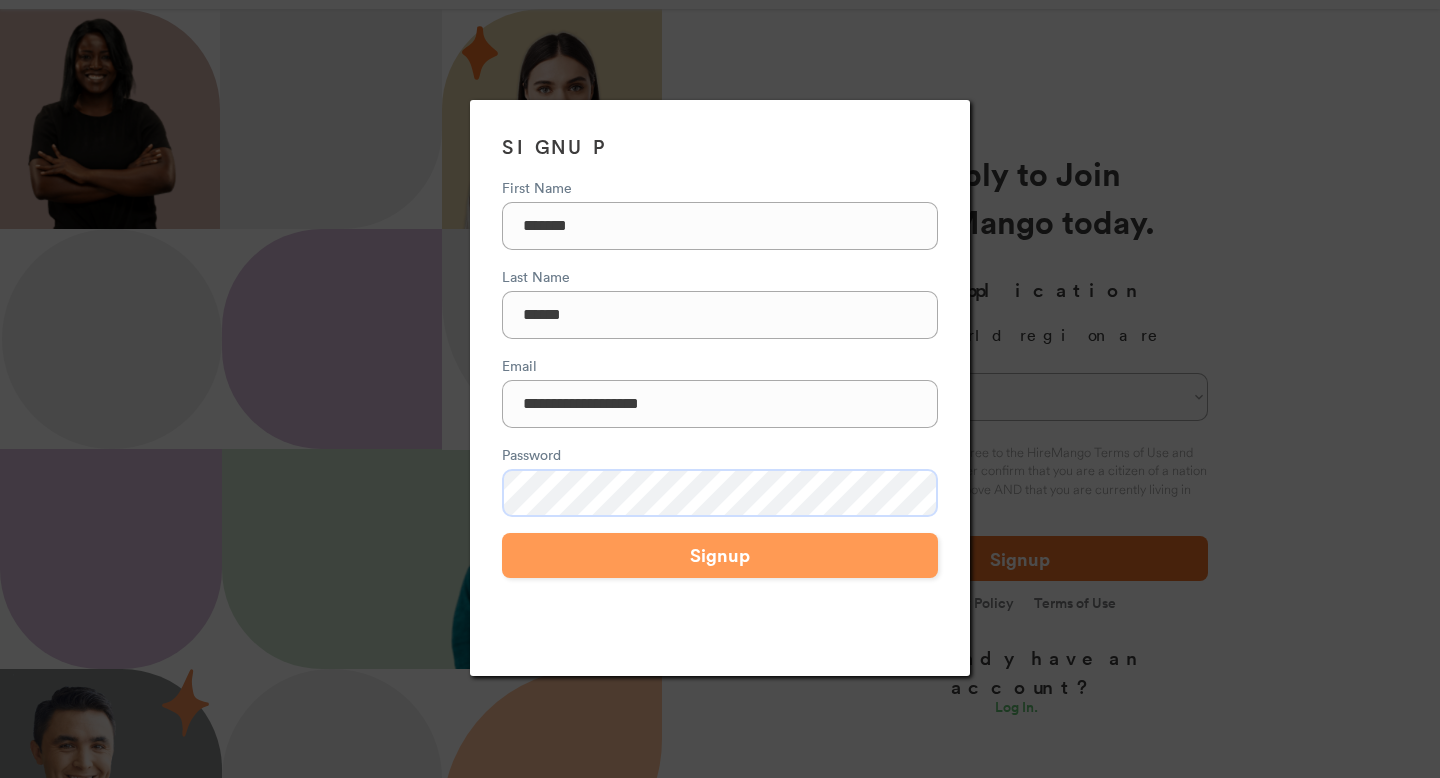 click on "Signup" at bounding box center [720, 555] 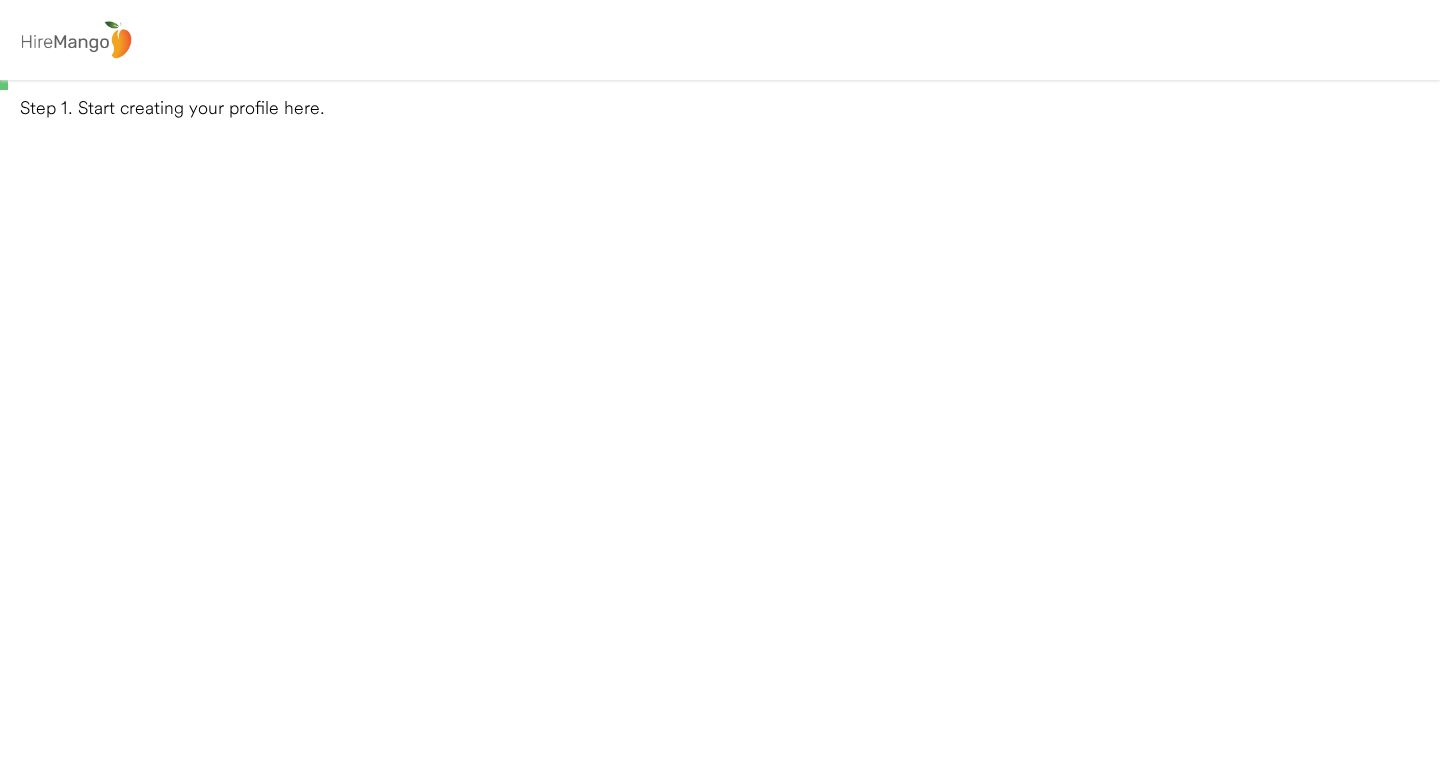 select 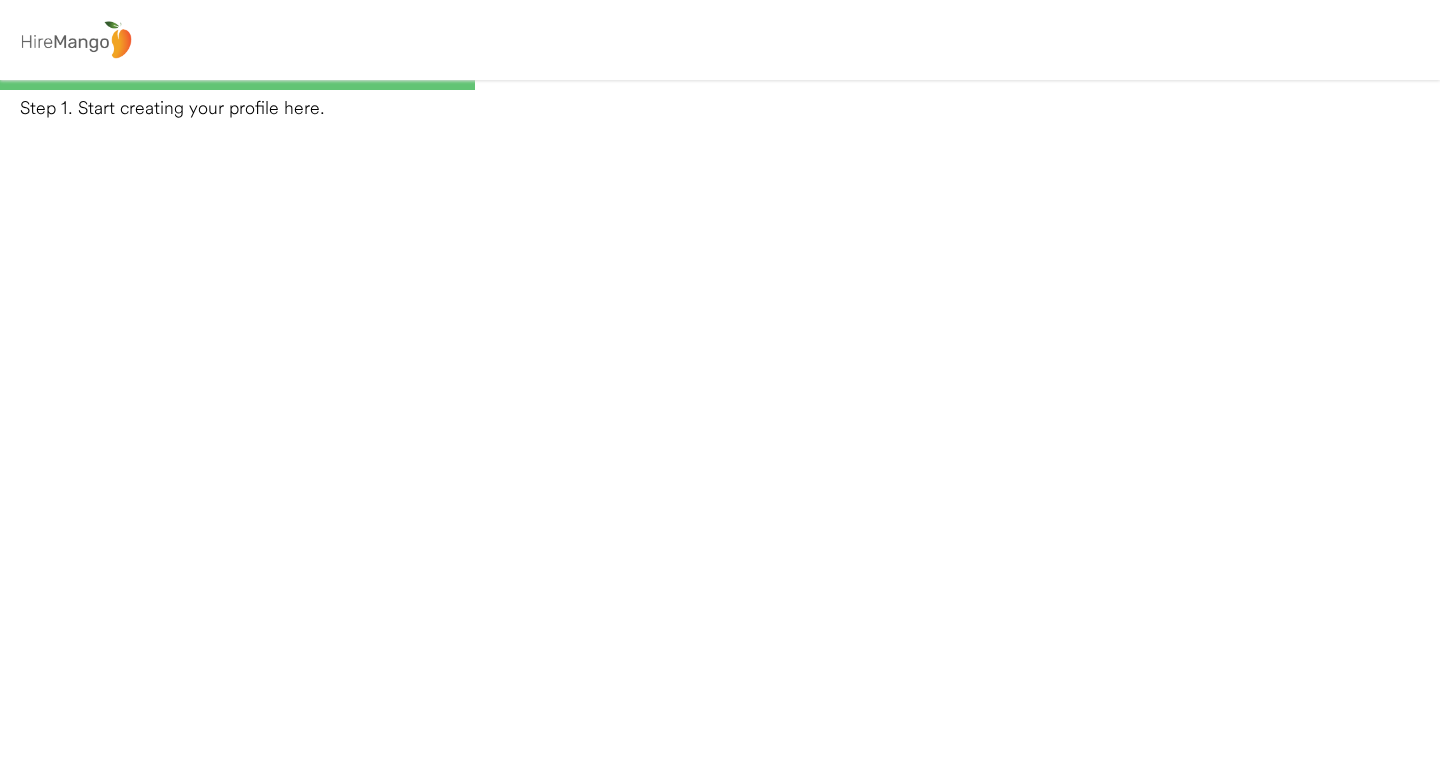 select on "**********" 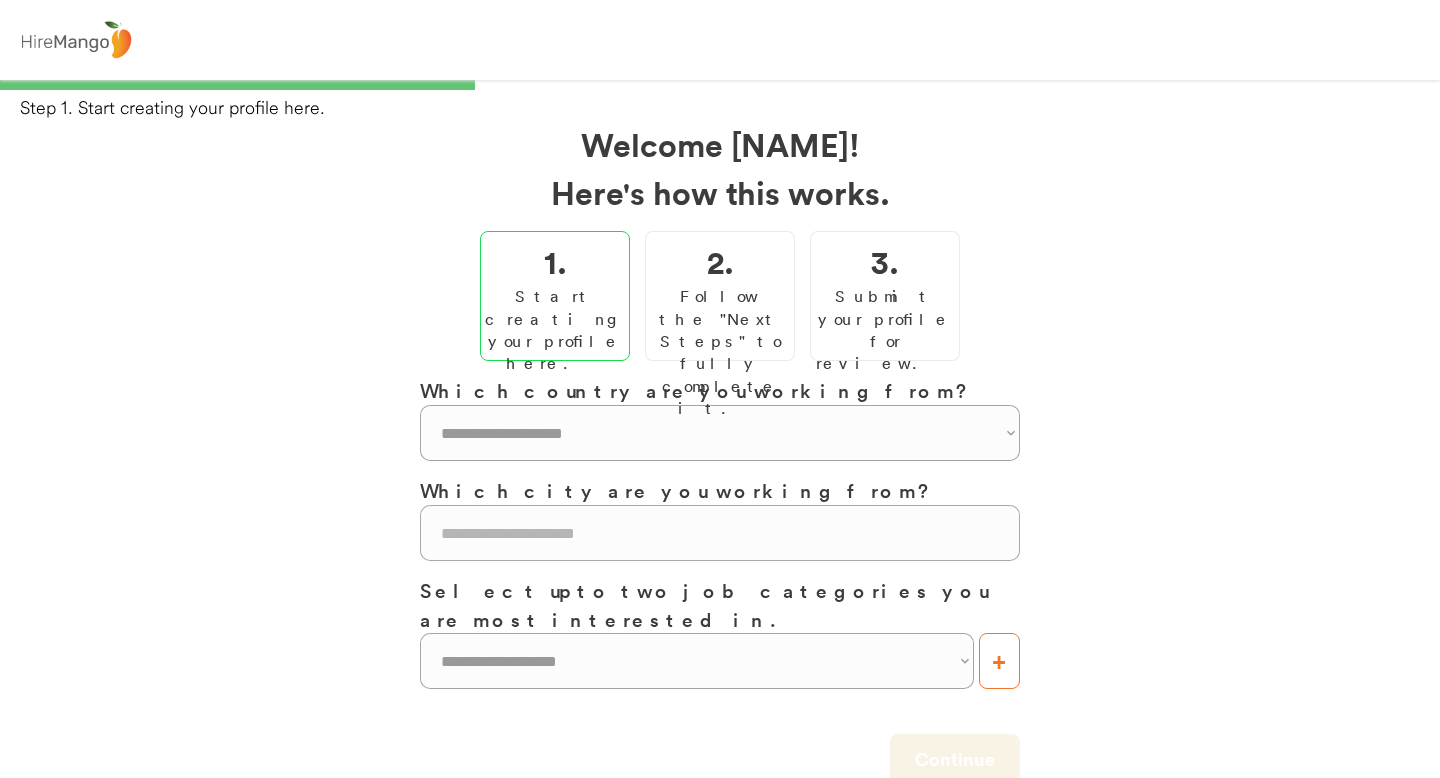 scroll, scrollTop: 0, scrollLeft: 0, axis: both 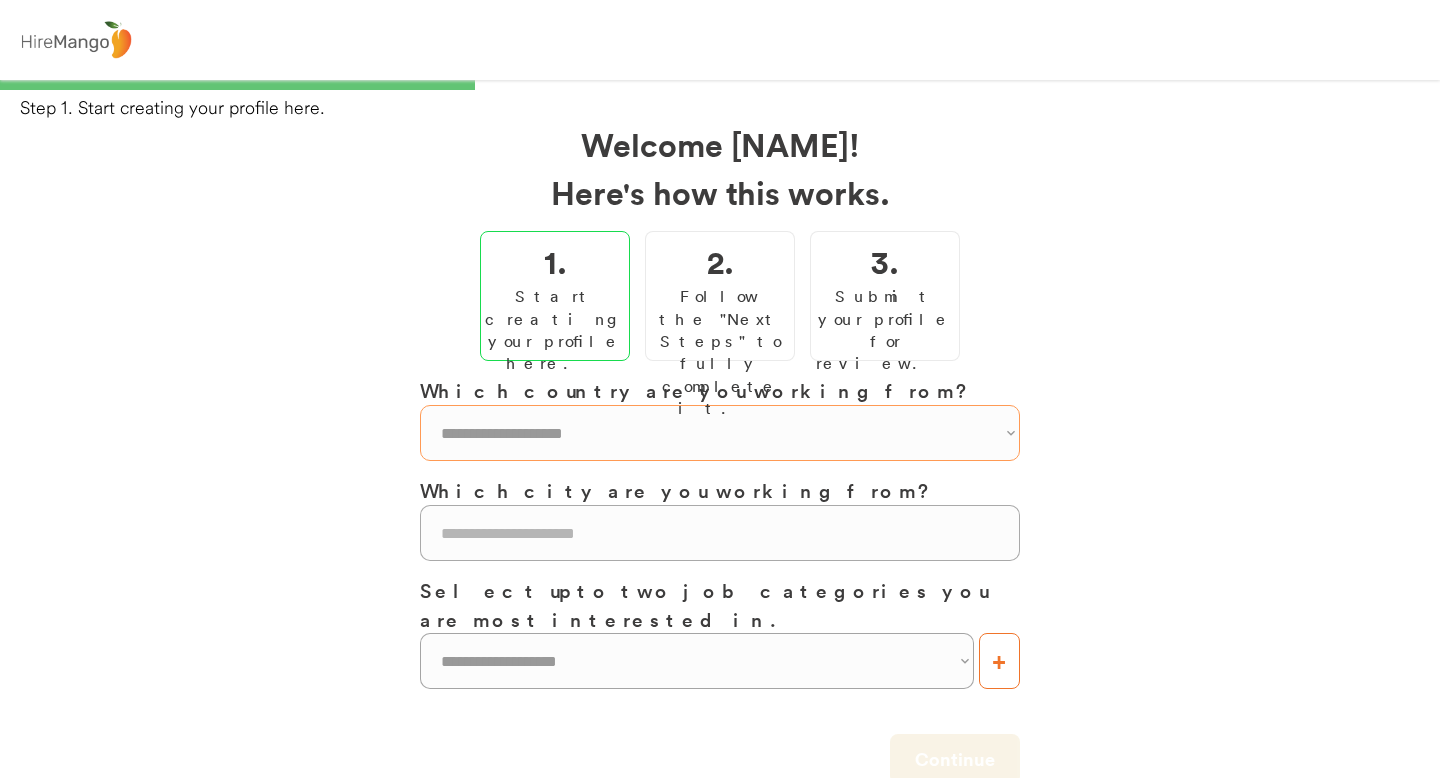 click on "**********" at bounding box center [720, 433] 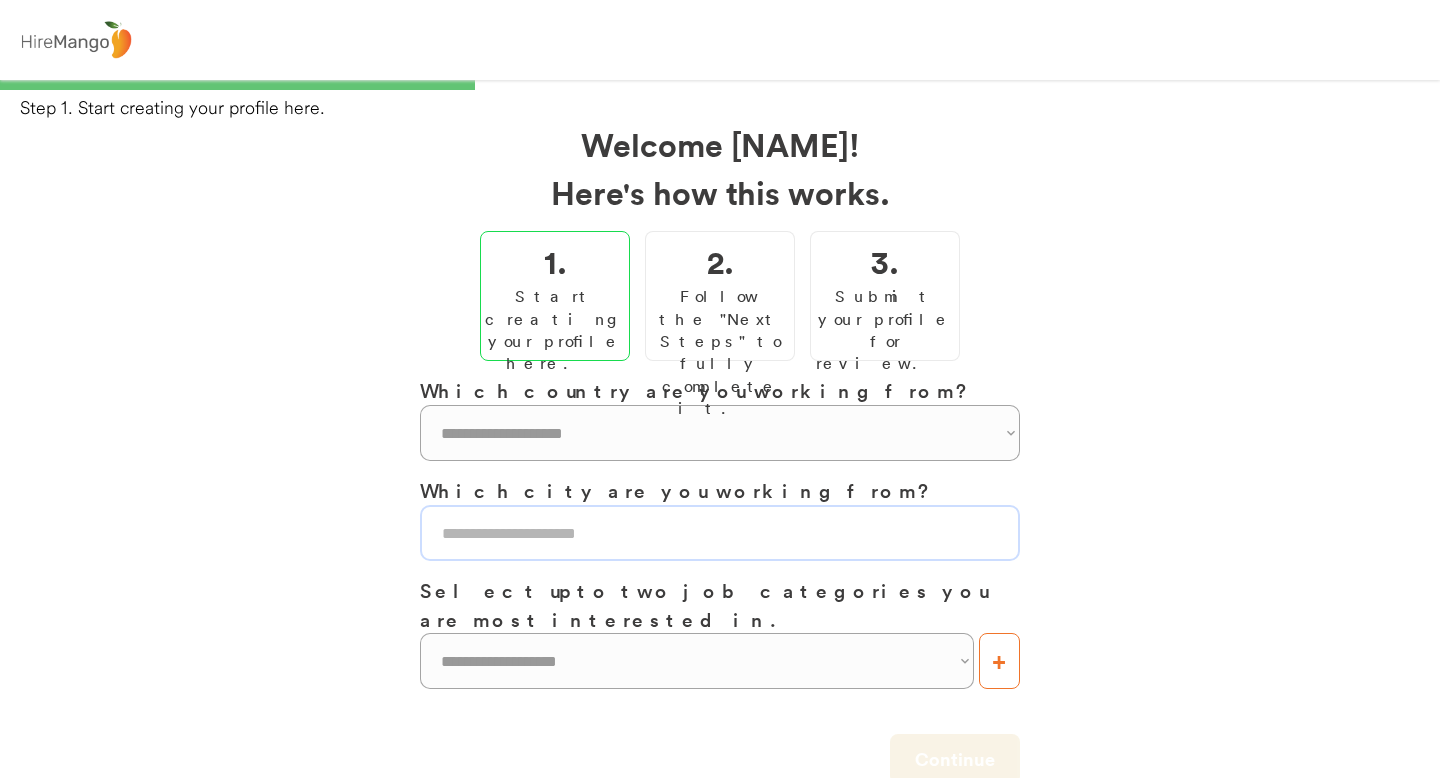click at bounding box center (720, 533) 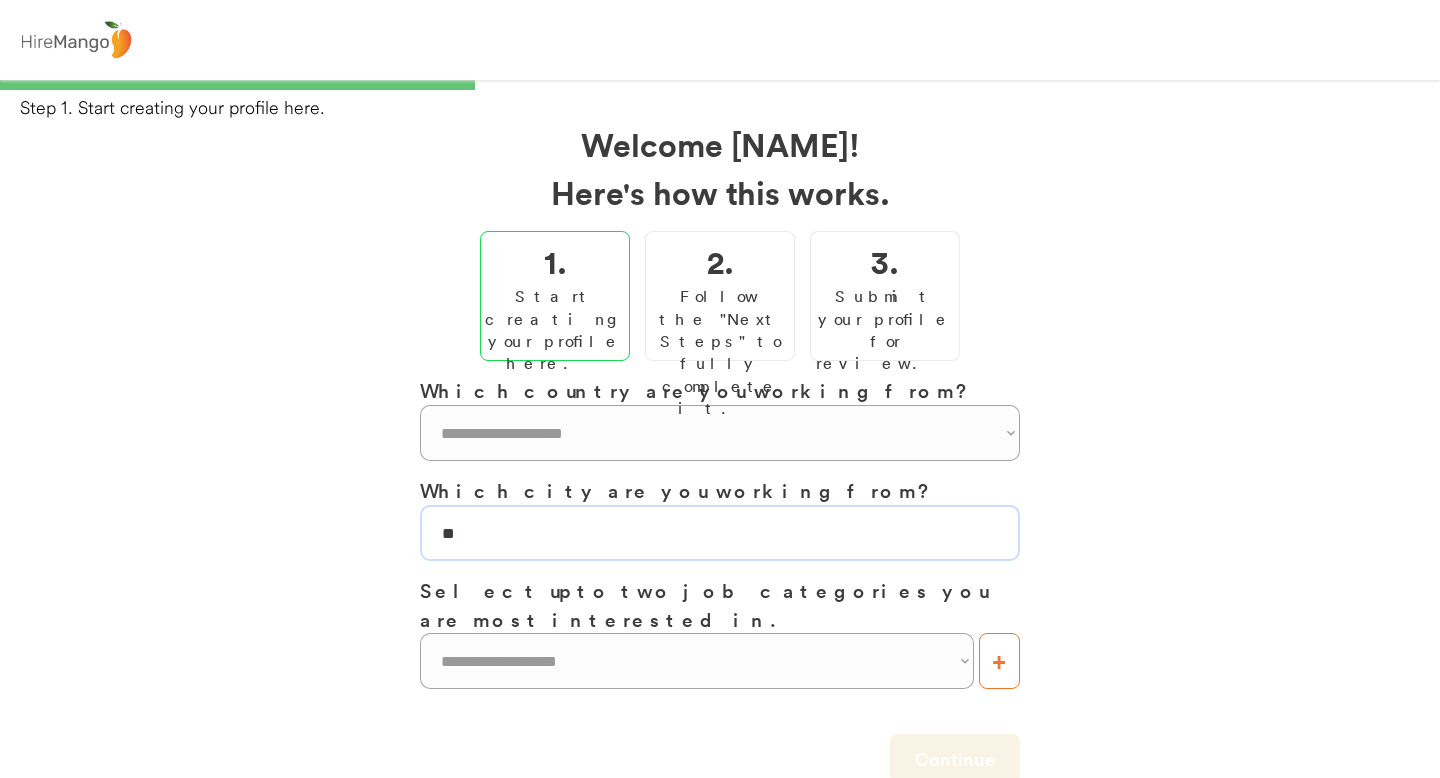 type on "*" 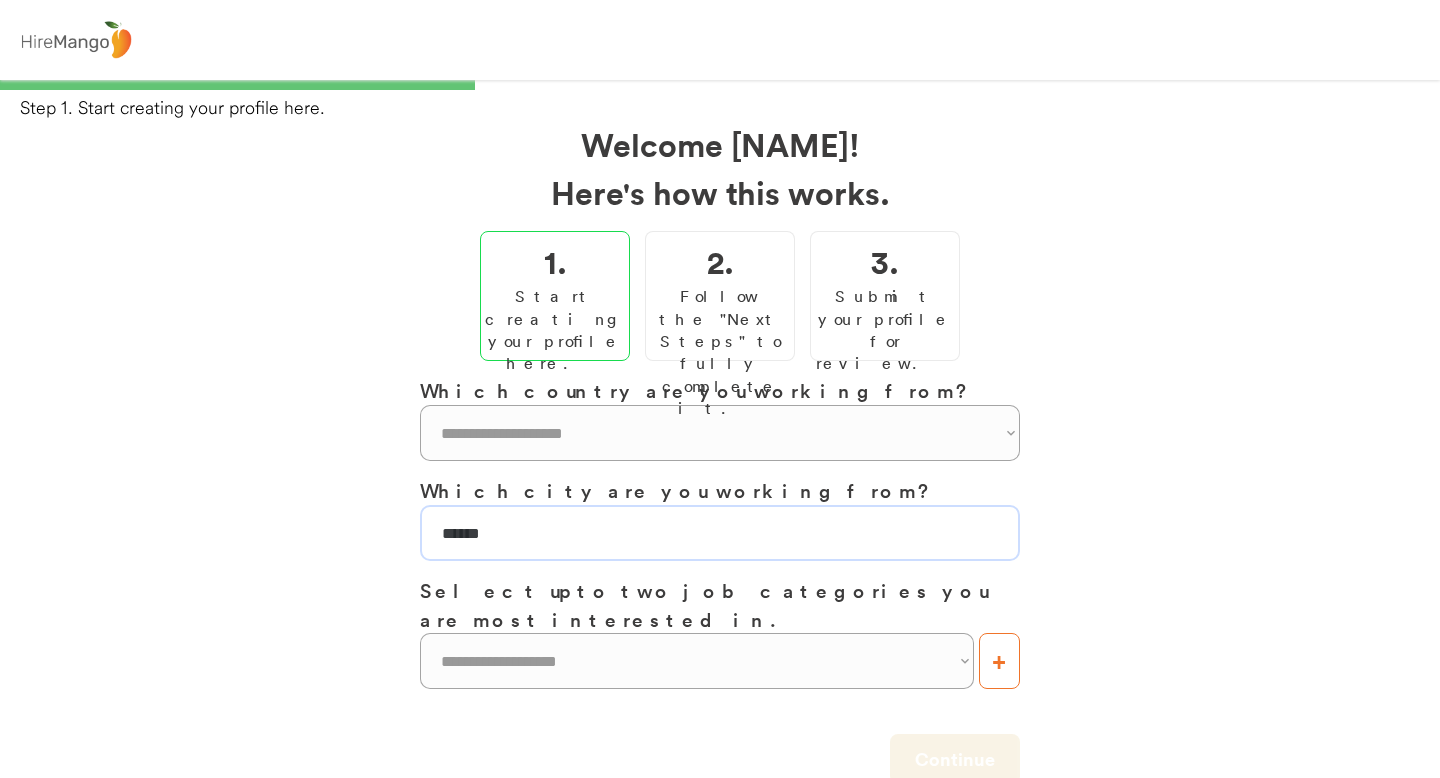 type on "******" 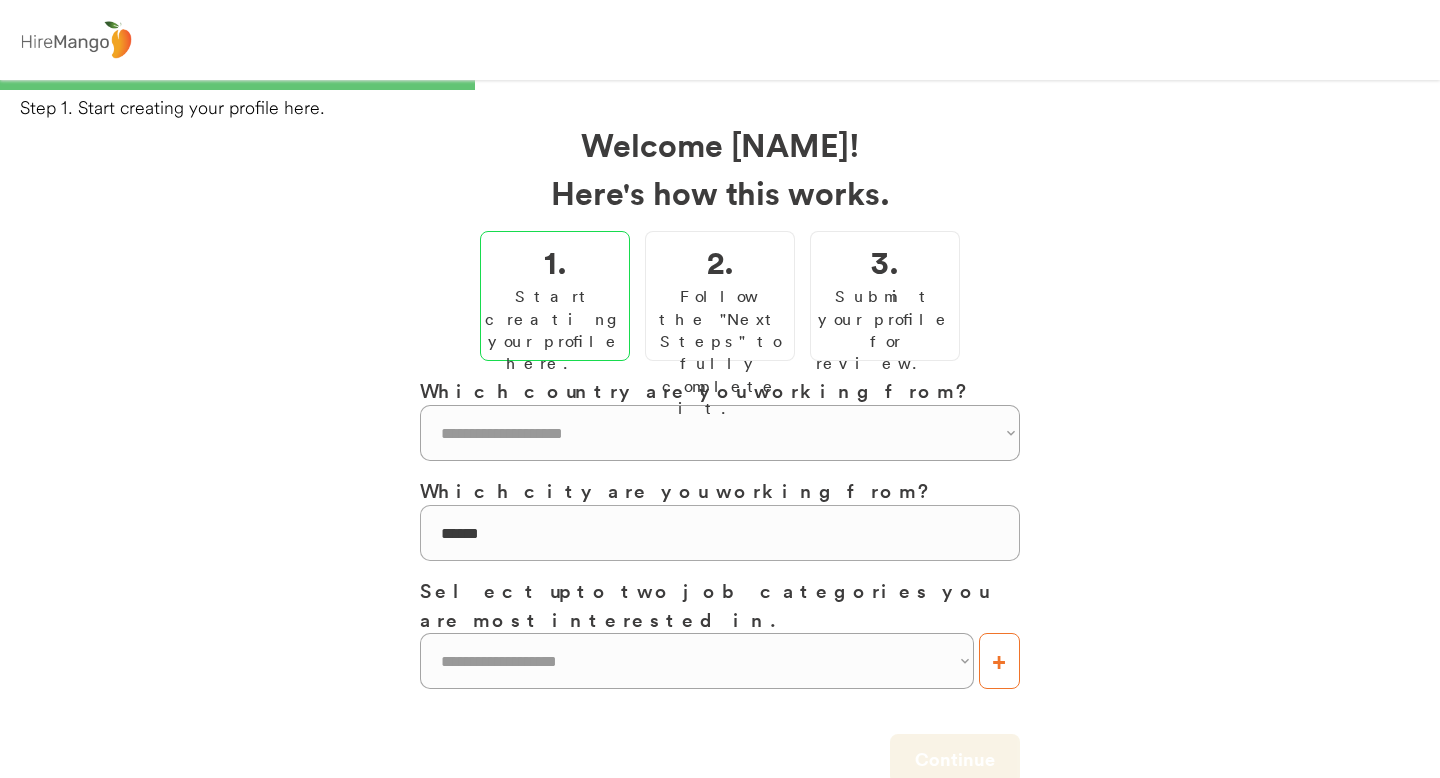 click on "**********" at bounding box center [720, 543] 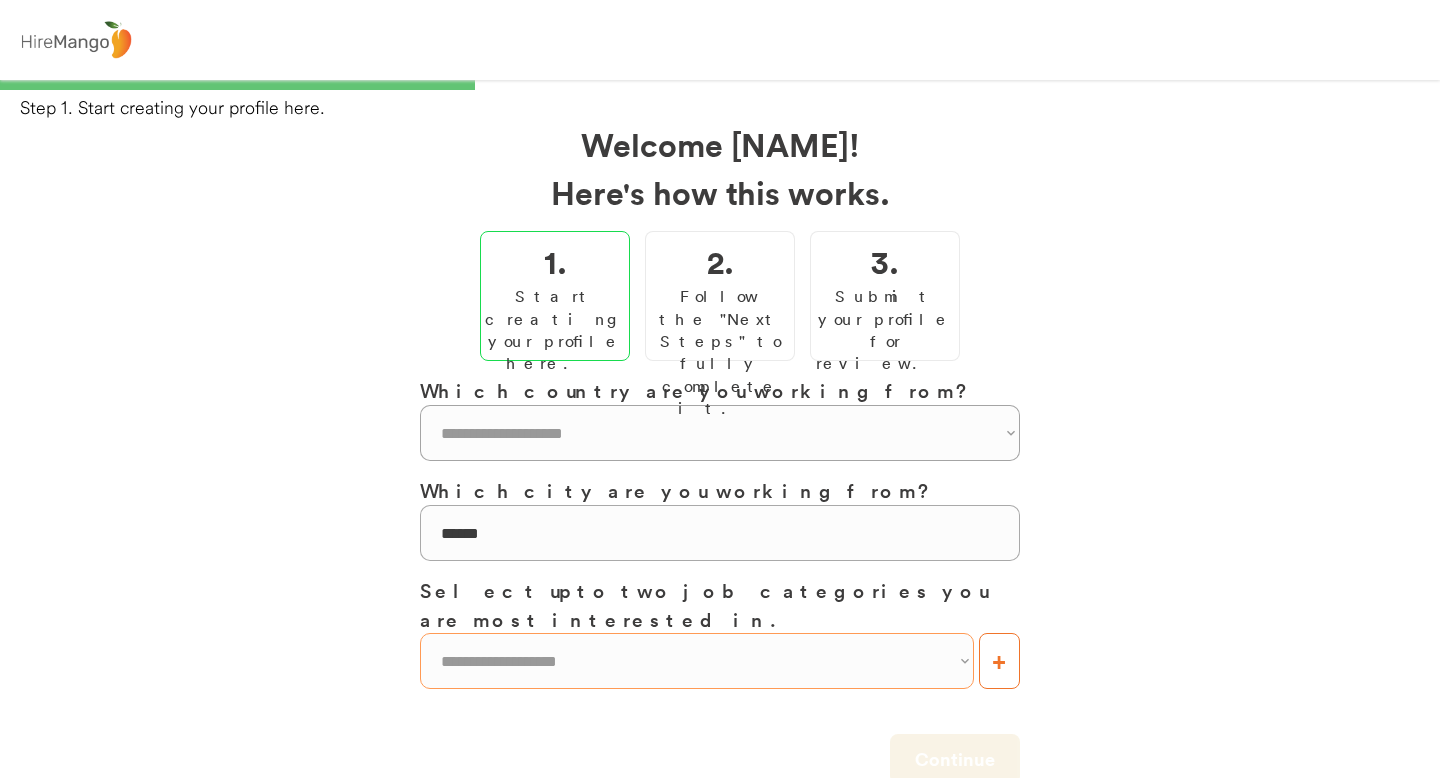 click on "**********" at bounding box center [697, 661] 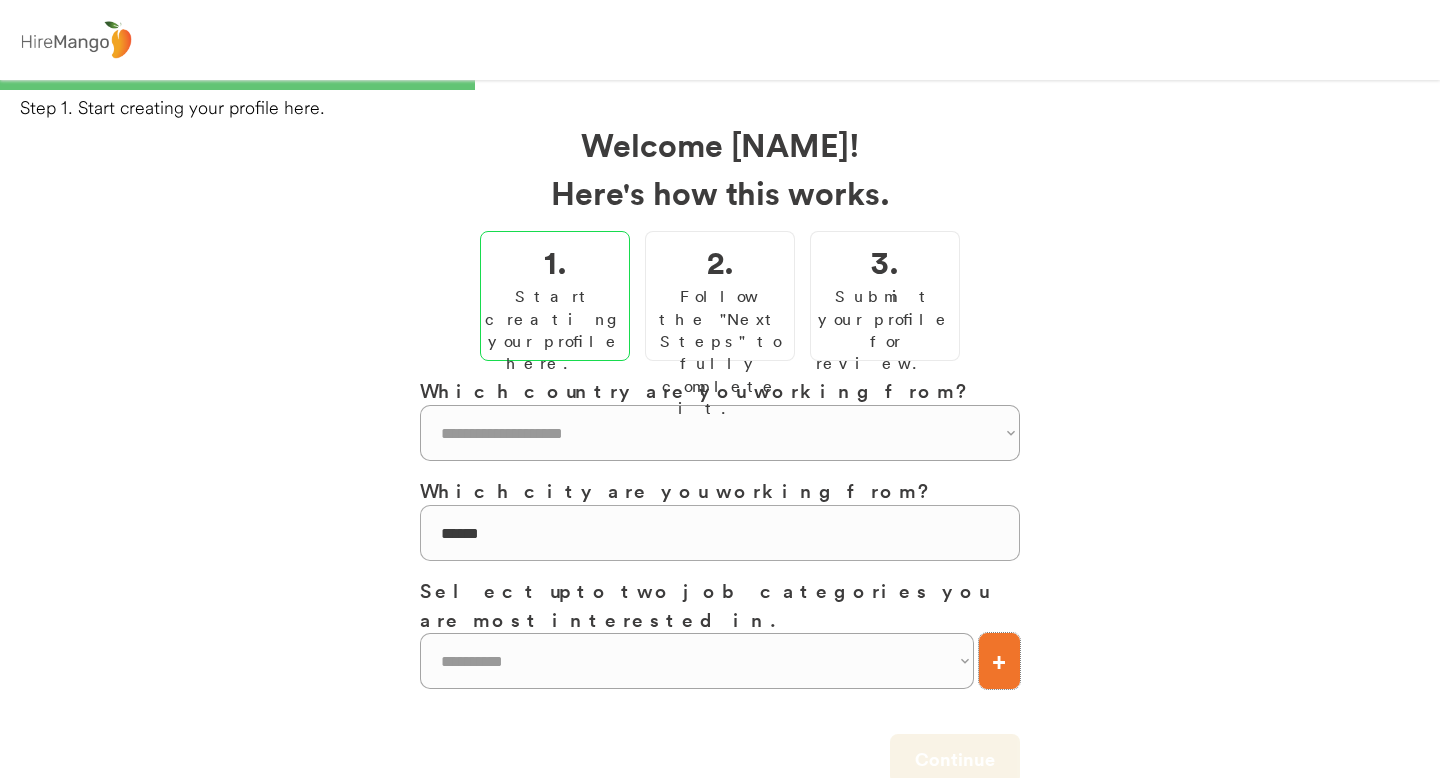 click on "+" at bounding box center (999, 661) 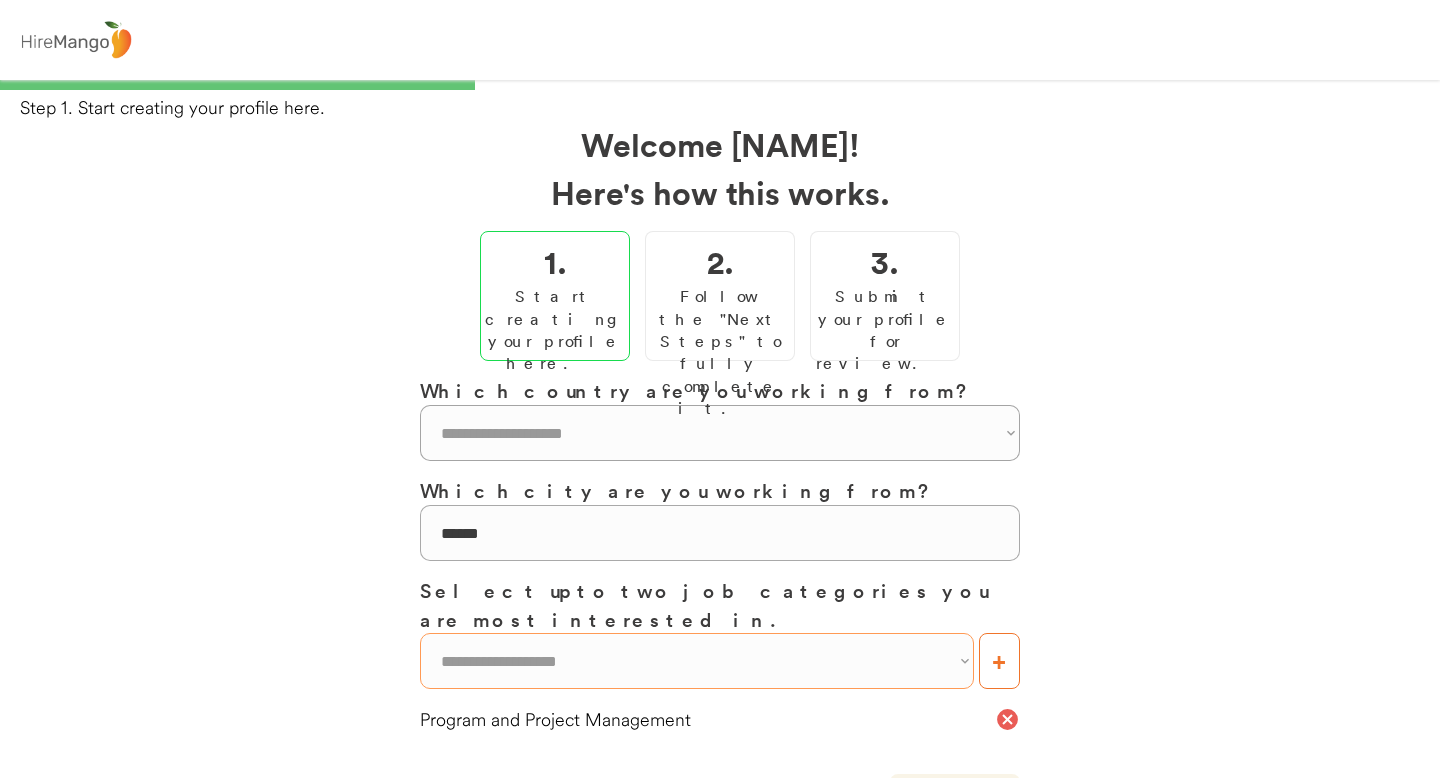 click on "**********" at bounding box center (697, 661) 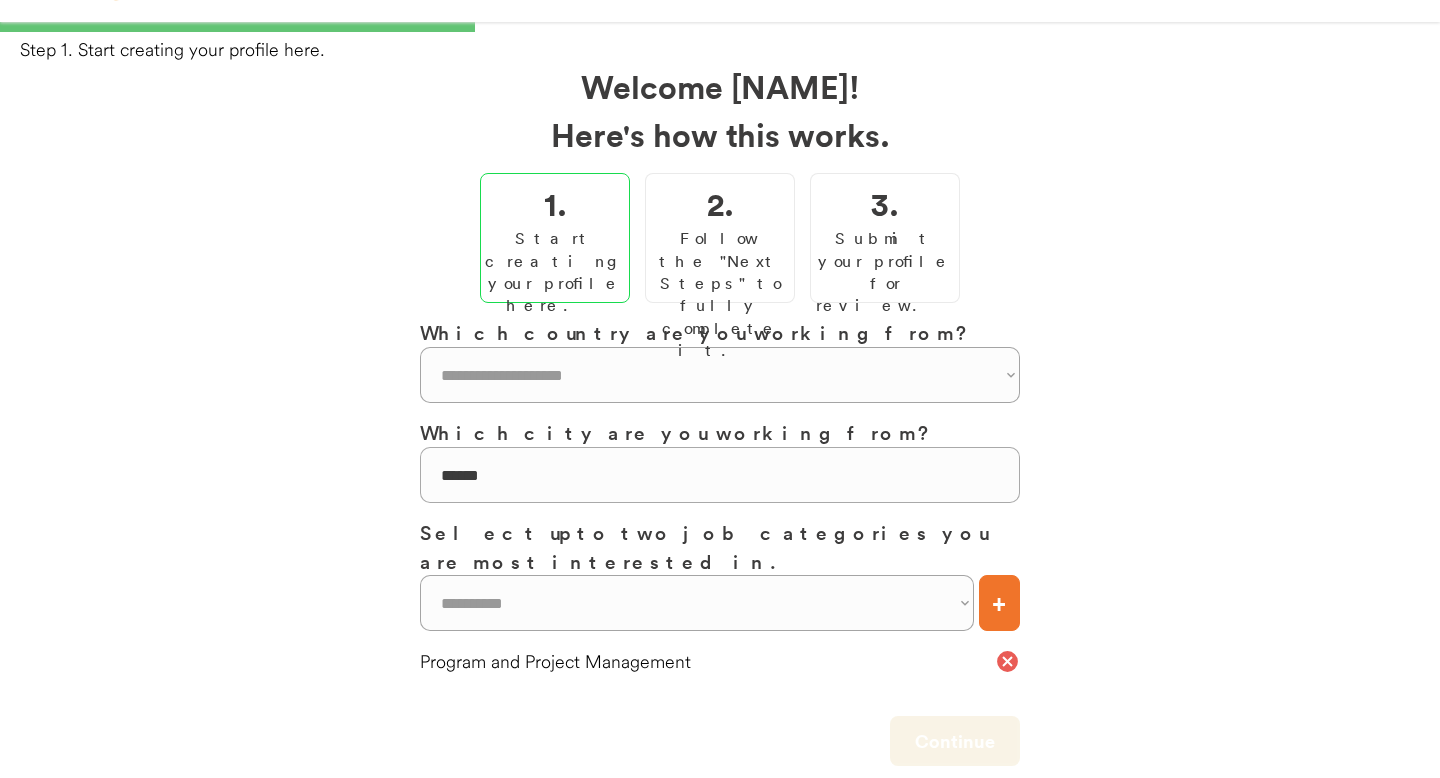 scroll, scrollTop: 128, scrollLeft: 0, axis: vertical 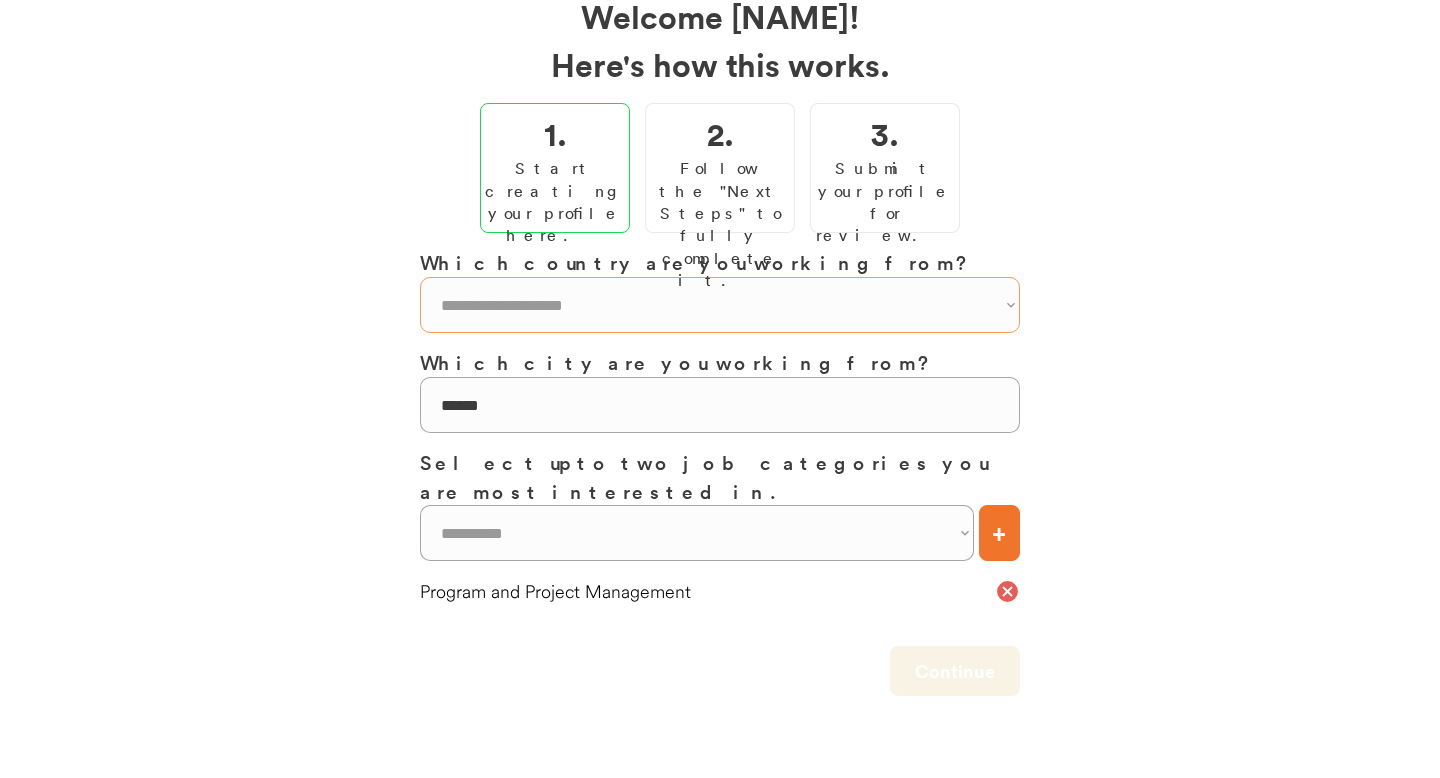 click on "**********" at bounding box center [720, 305] 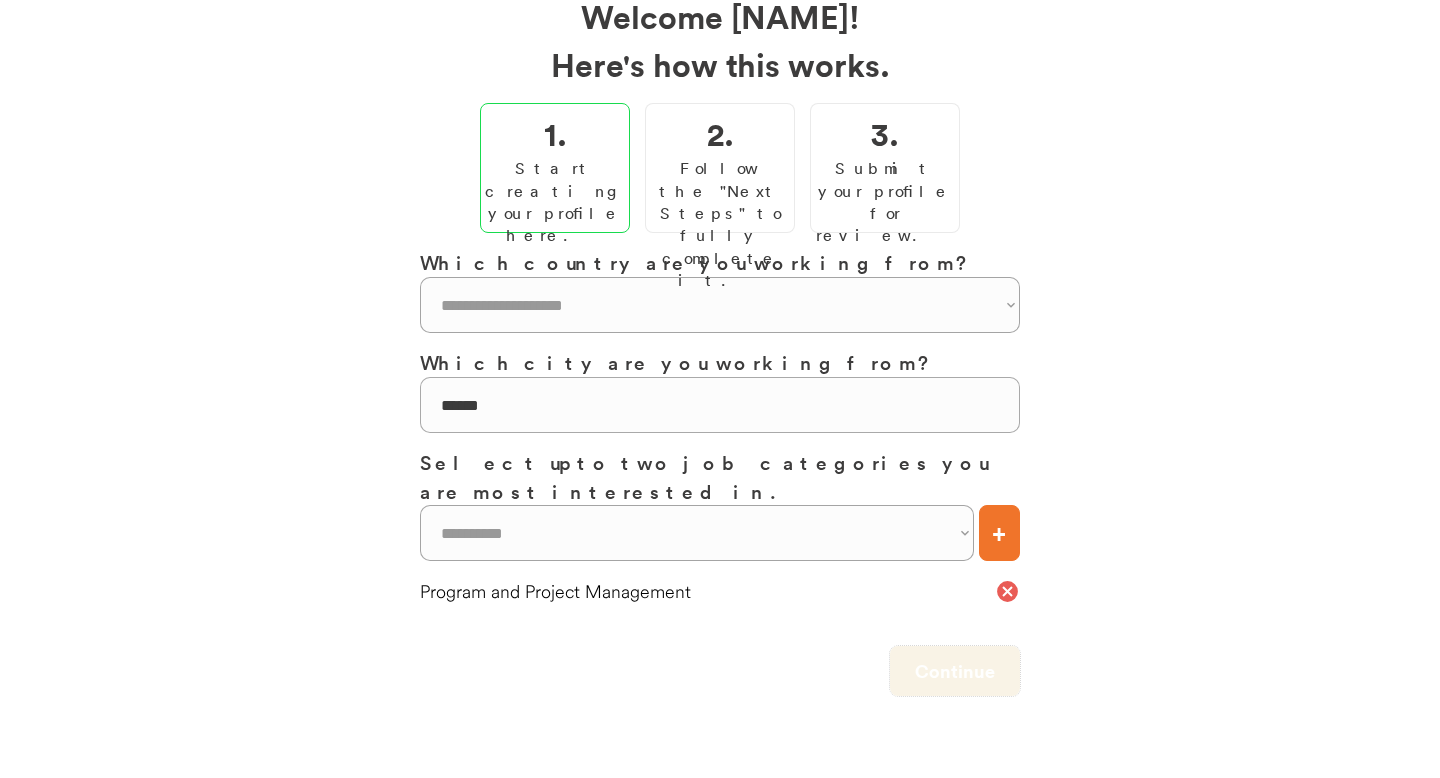 click on "Continue" at bounding box center (955, 671) 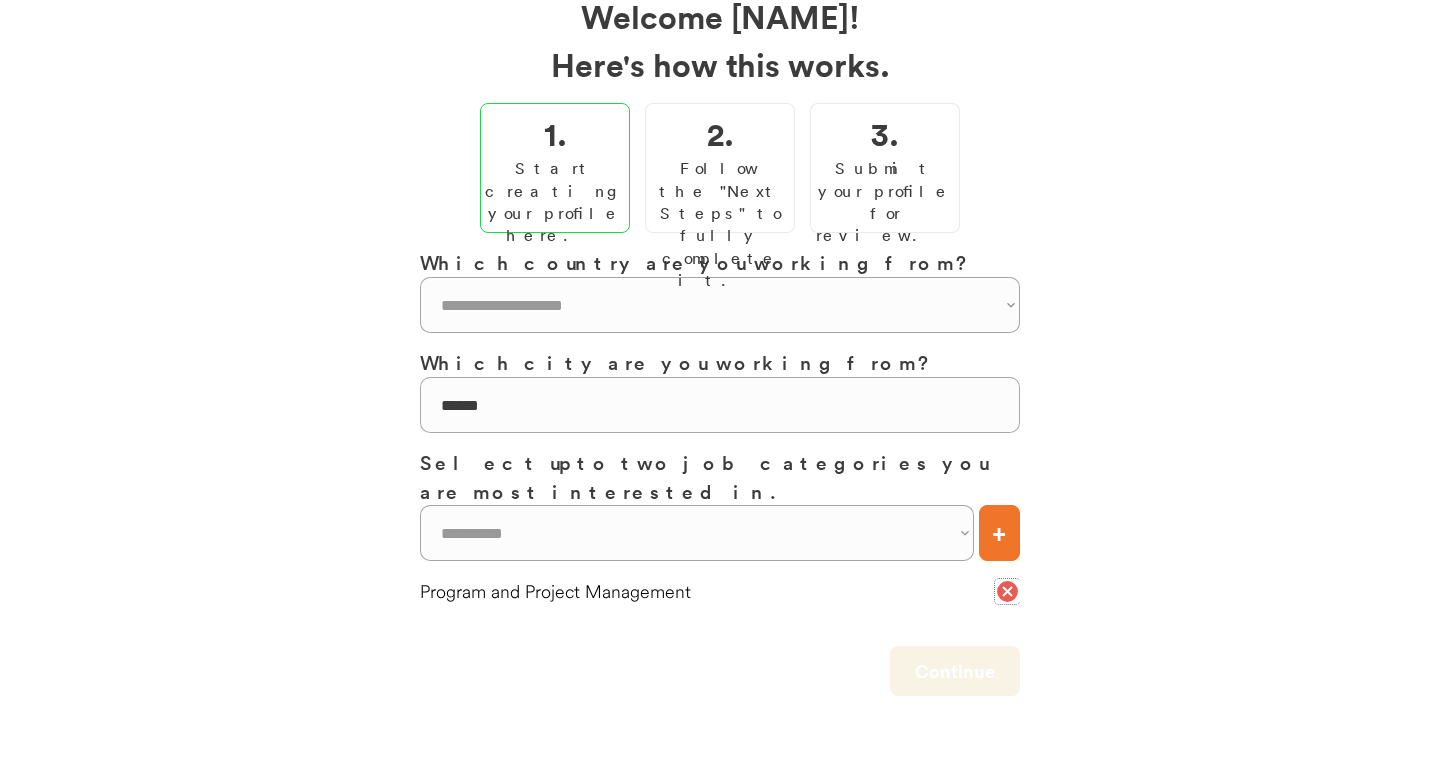 click on "cancel" 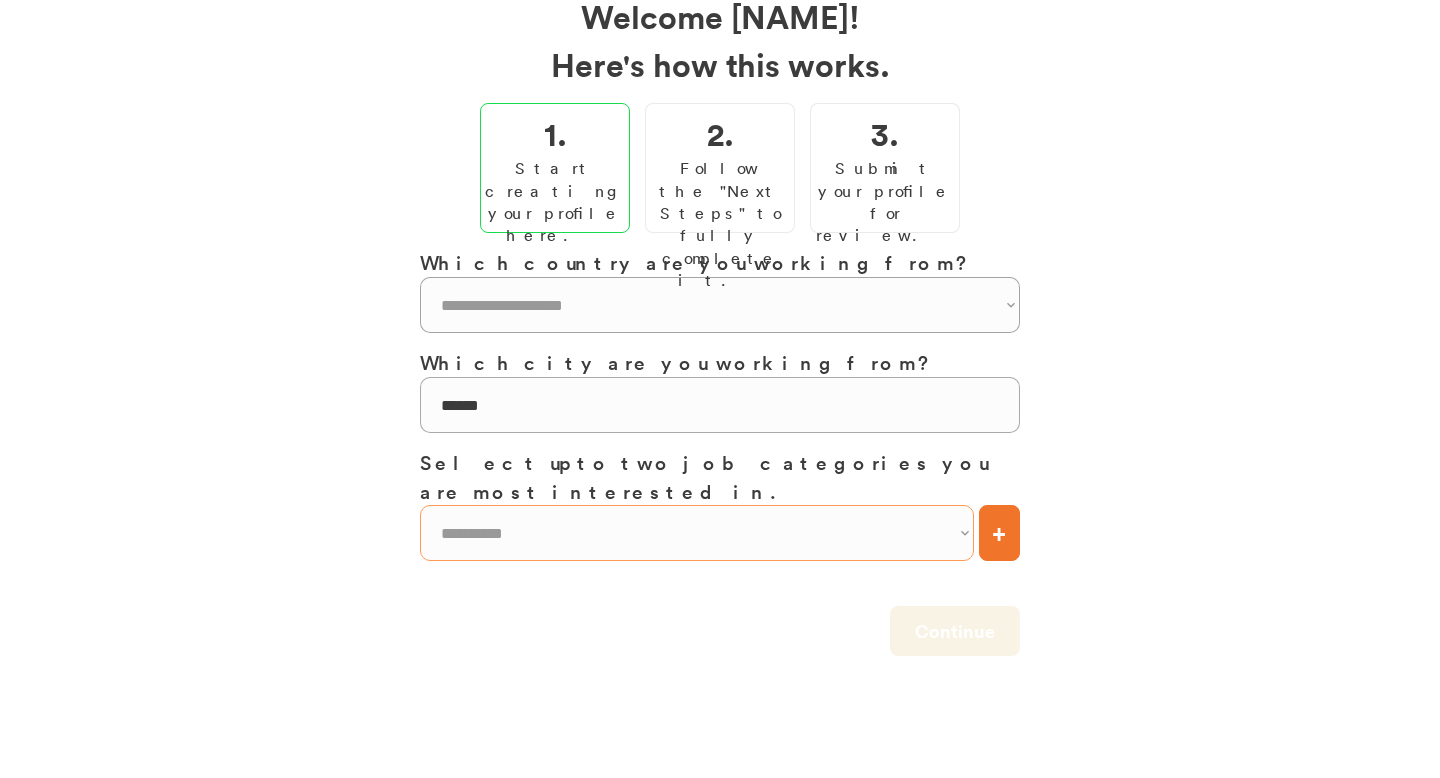 click on "**********" at bounding box center [697, 533] 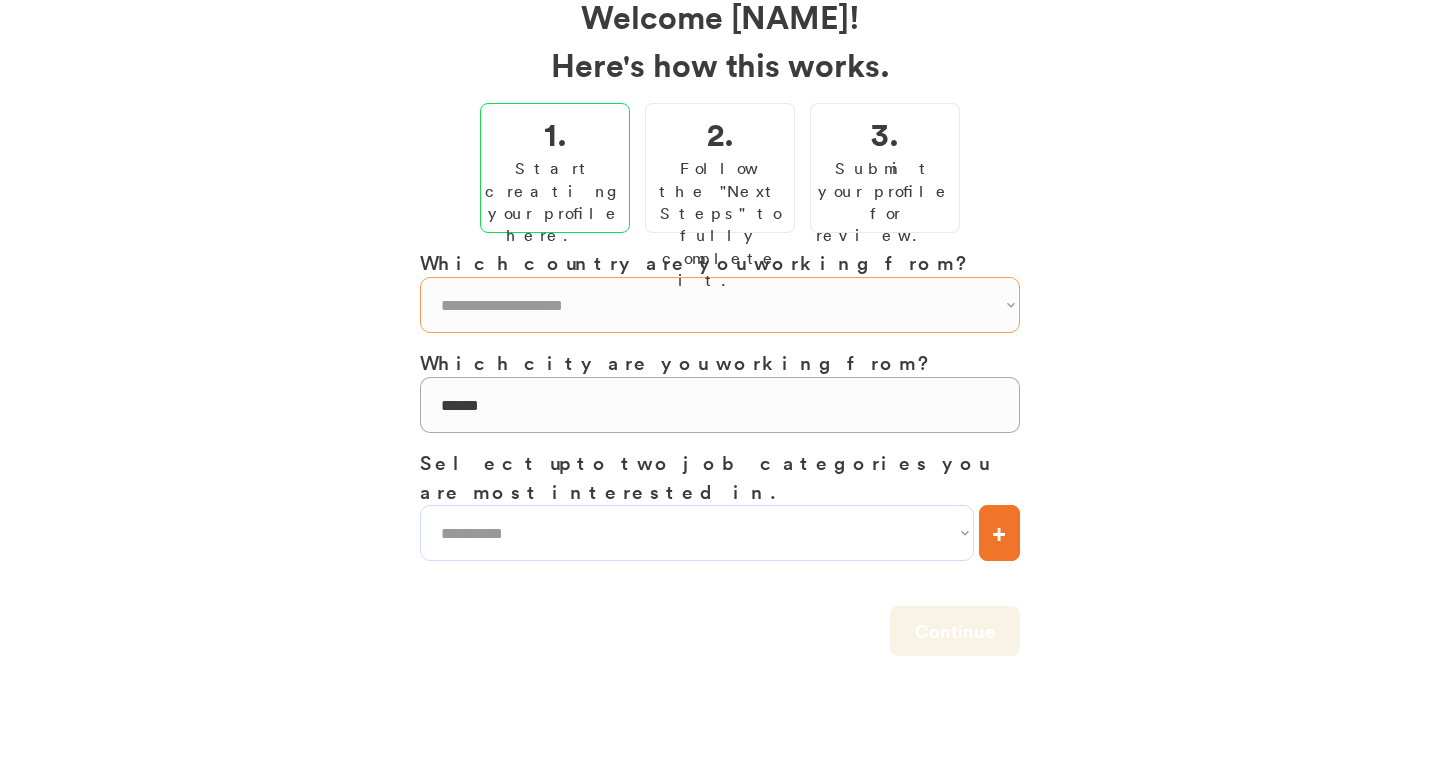 click on "**********" at bounding box center [720, 305] 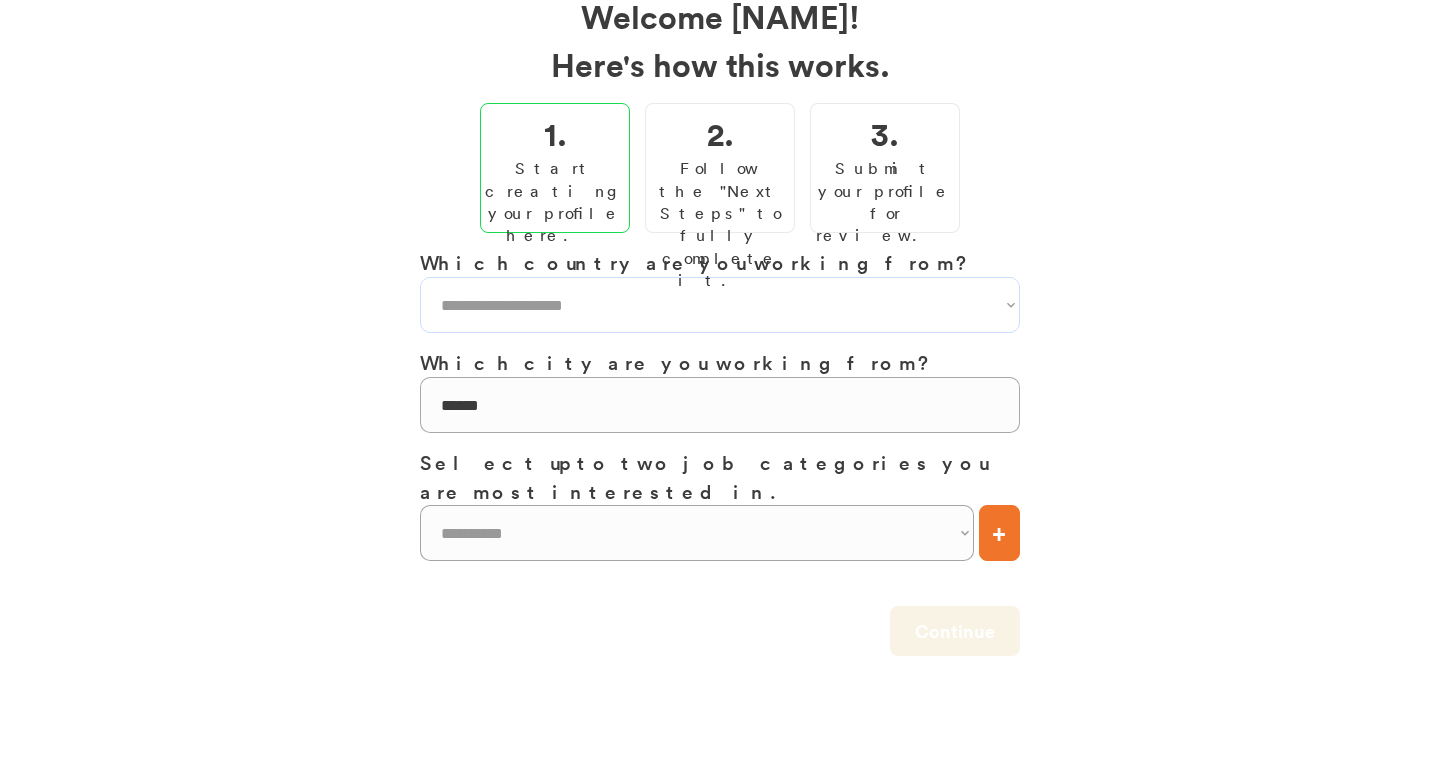 scroll, scrollTop: 0, scrollLeft: 0, axis: both 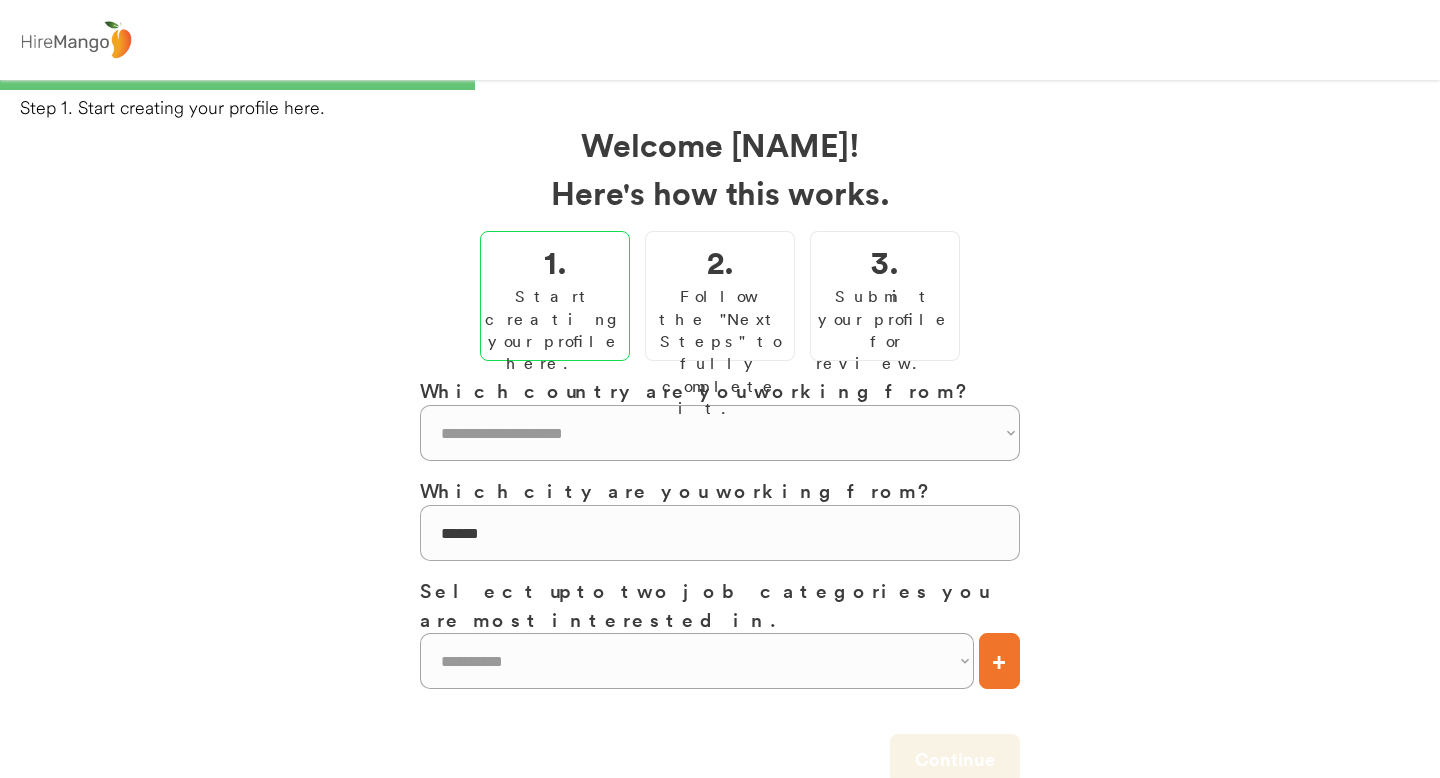 click on "Follow the "Next Steps" to fully complete it." at bounding box center [720, 352] 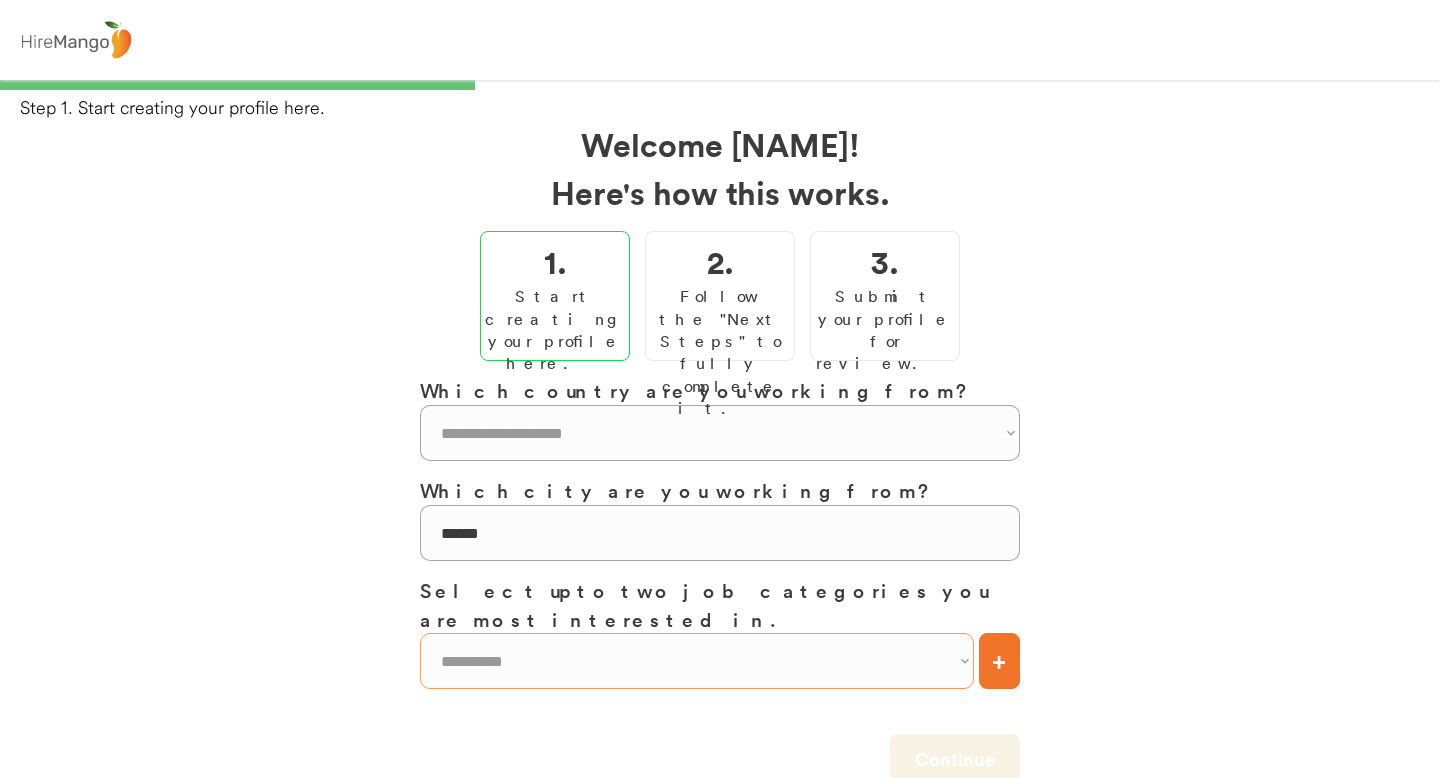 click on "**********" at bounding box center (697, 661) 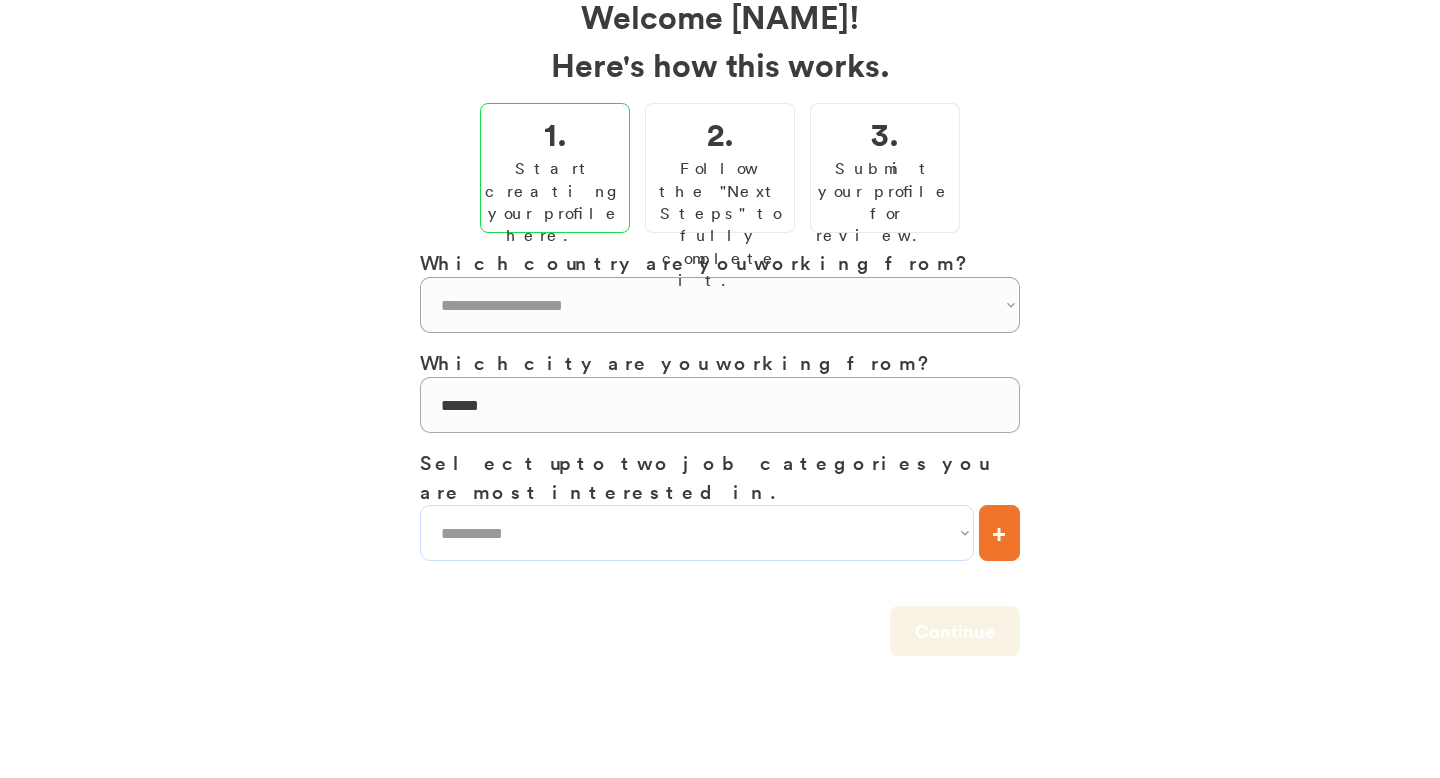 scroll, scrollTop: 129, scrollLeft: 0, axis: vertical 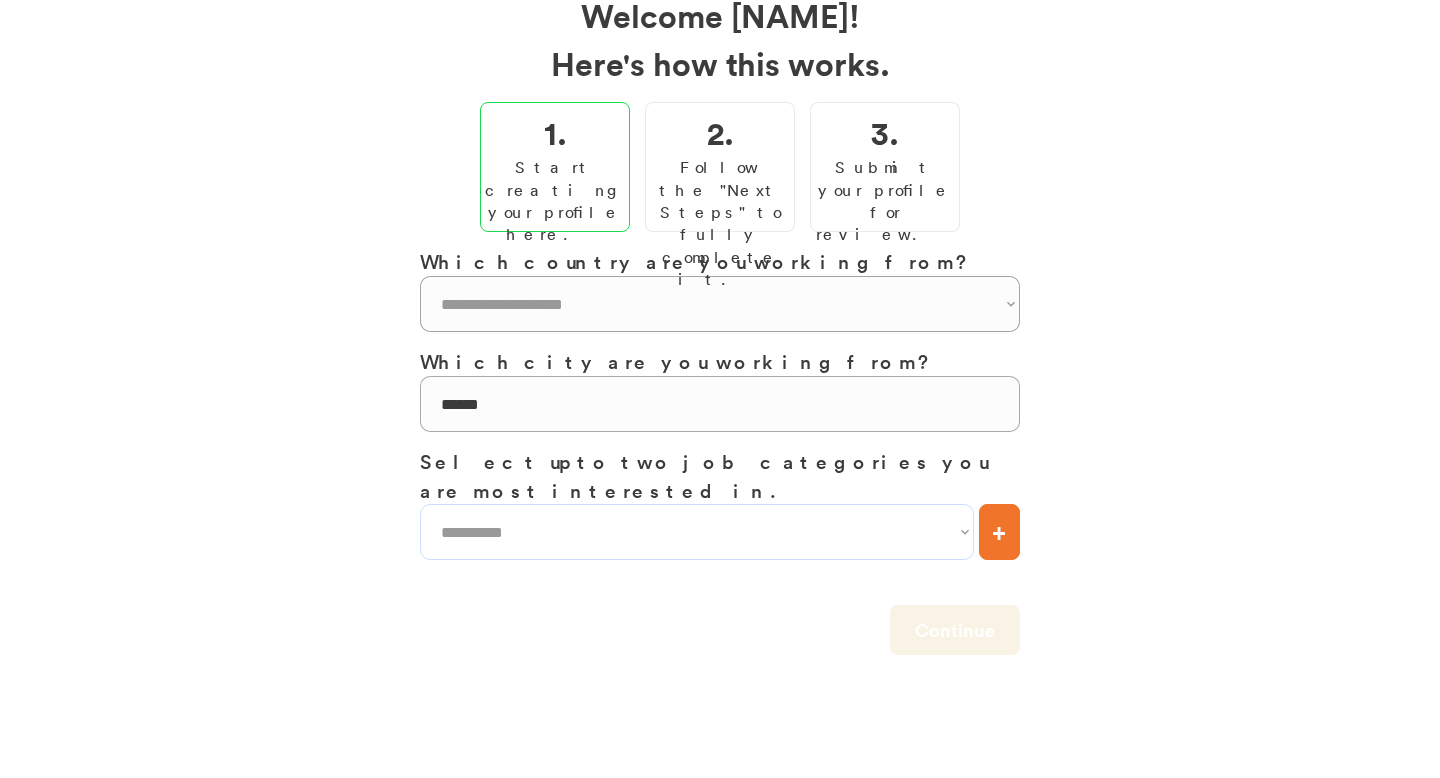click on "+" at bounding box center [999, 532] 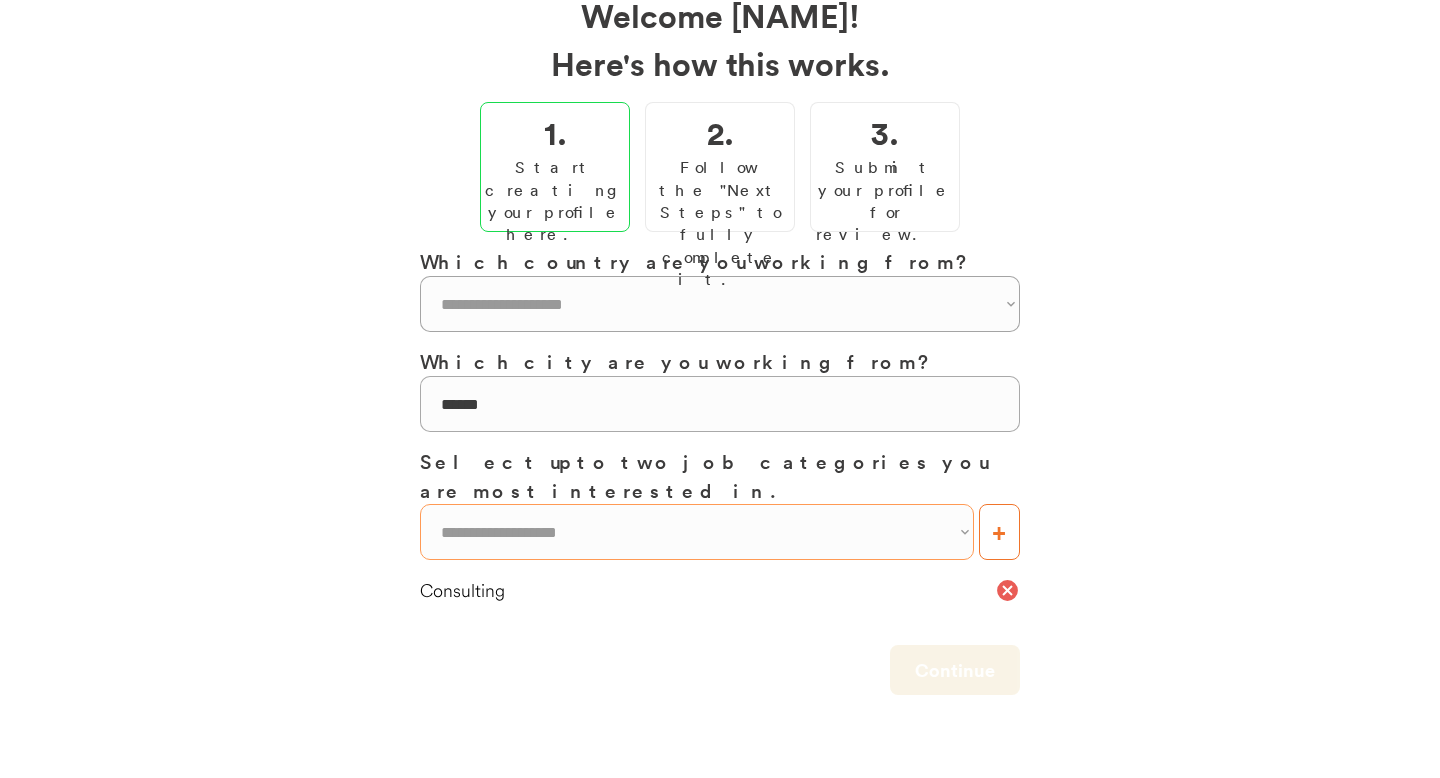 click on "**********" at bounding box center (697, 532) 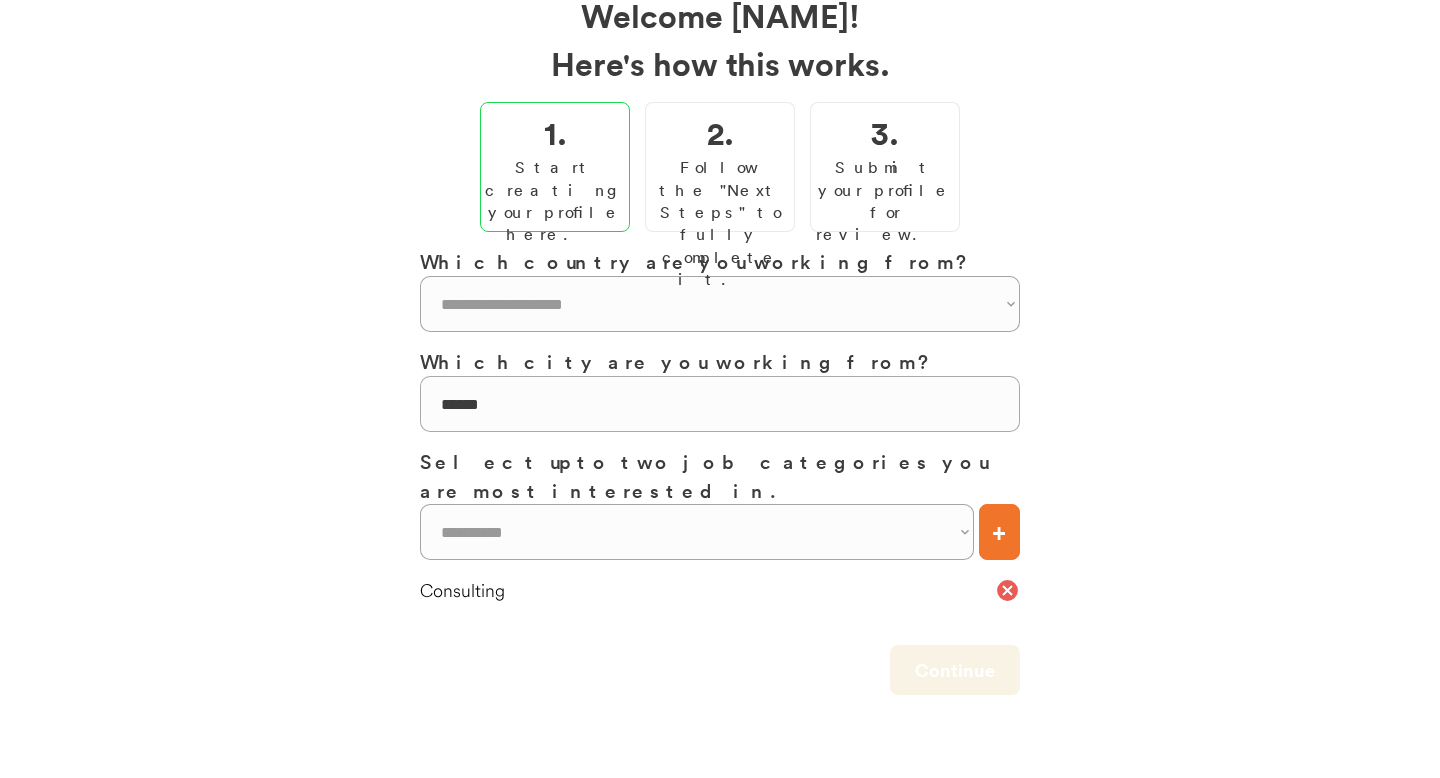 click on "+" at bounding box center [999, 532] 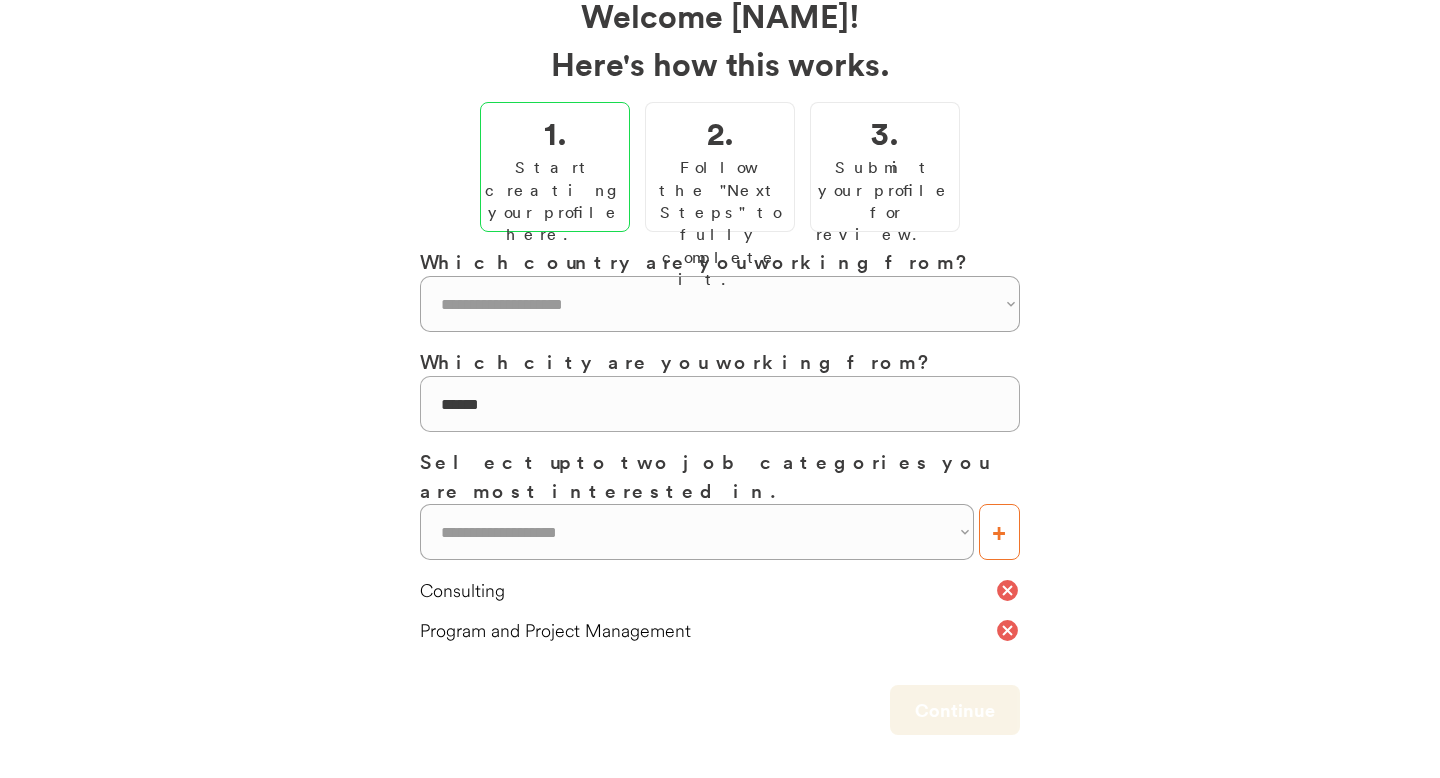 click on "**********" at bounding box center [720, 414] 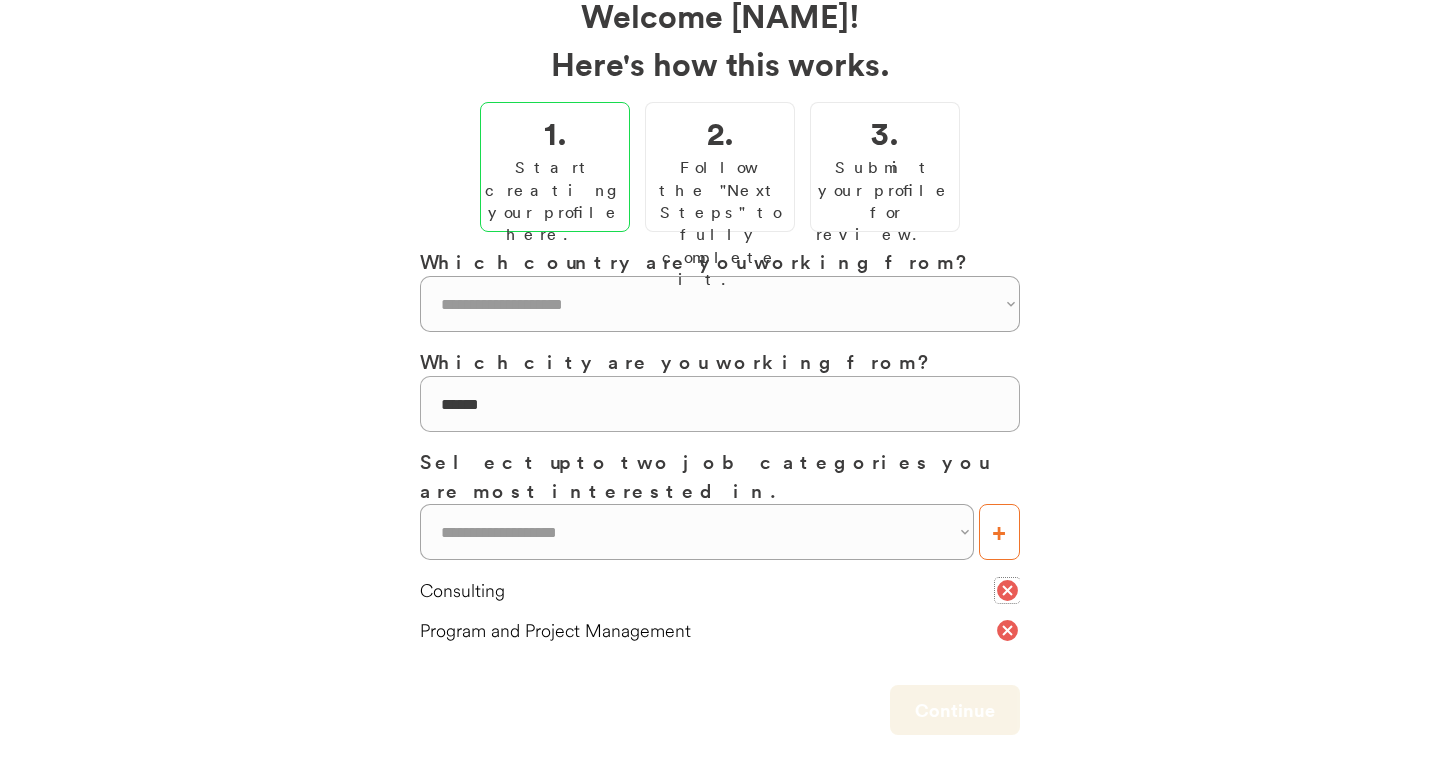 click on "cancel" 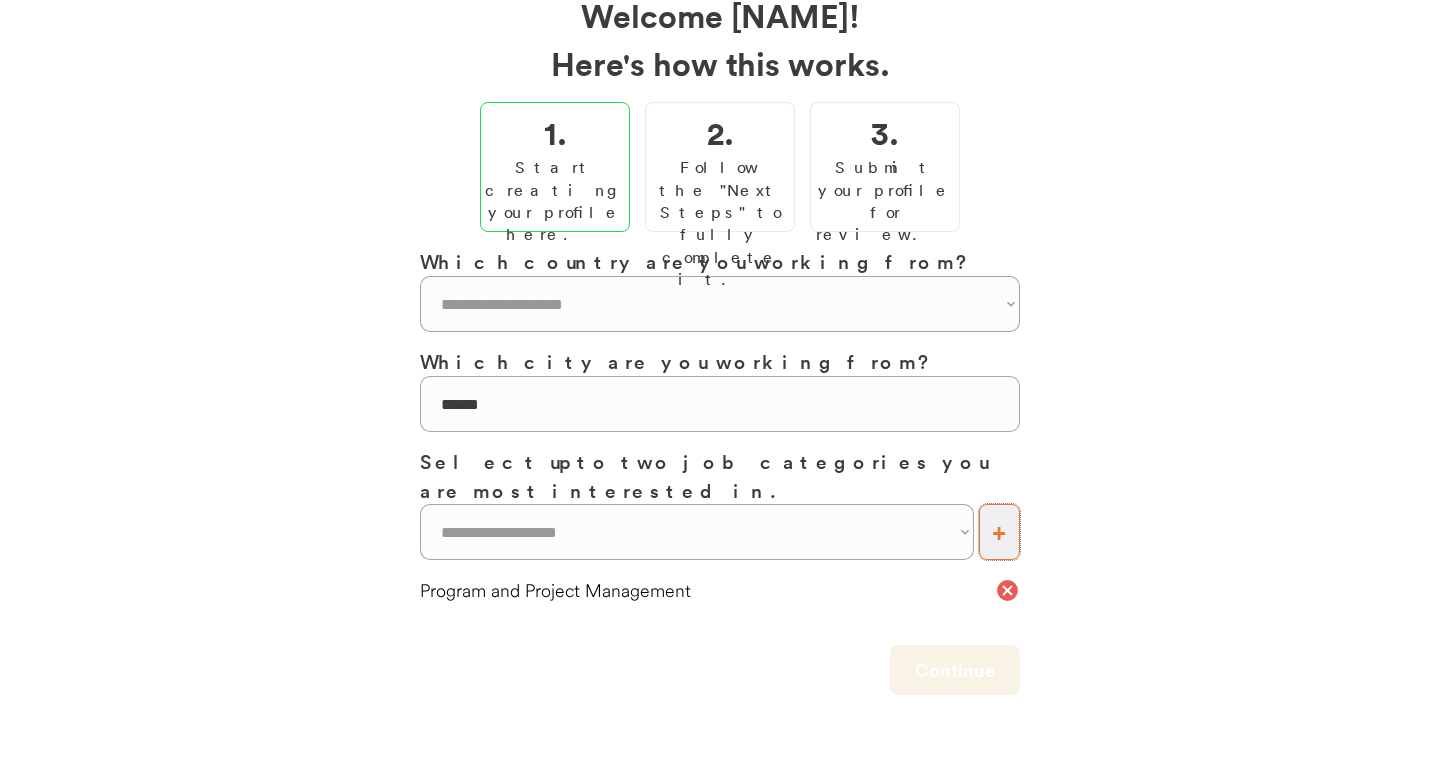 click on "+" at bounding box center [999, 532] 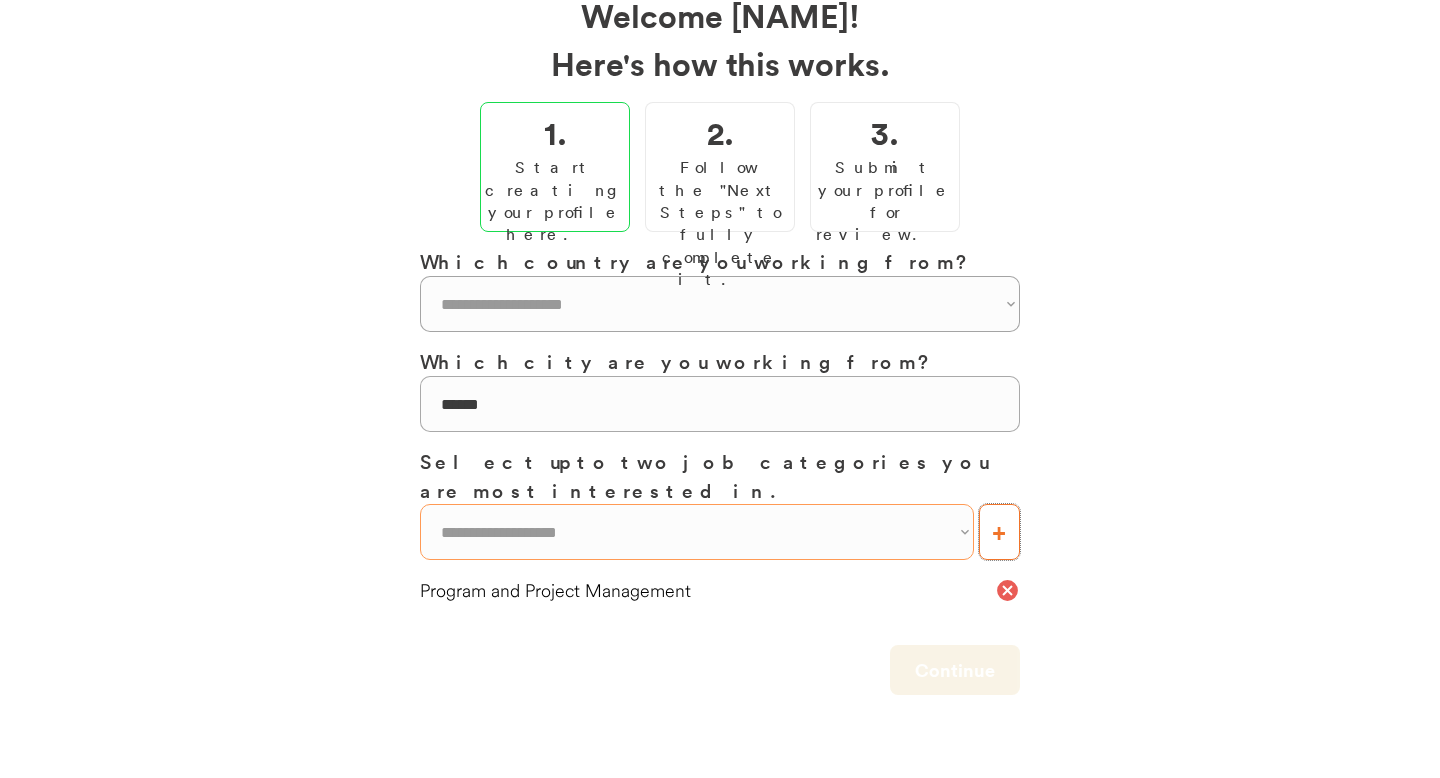 click on "**********" at bounding box center (697, 532) 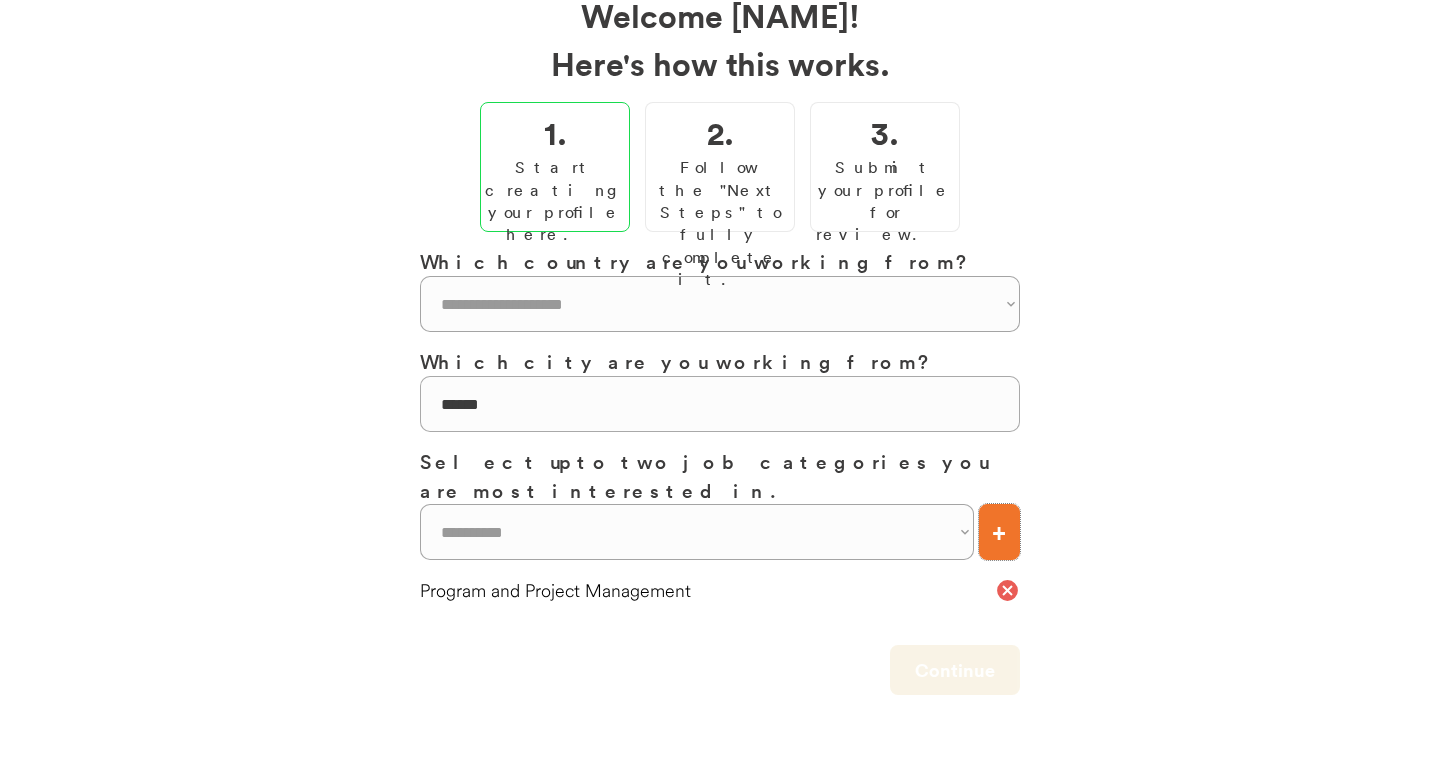 click on "+" at bounding box center [999, 532] 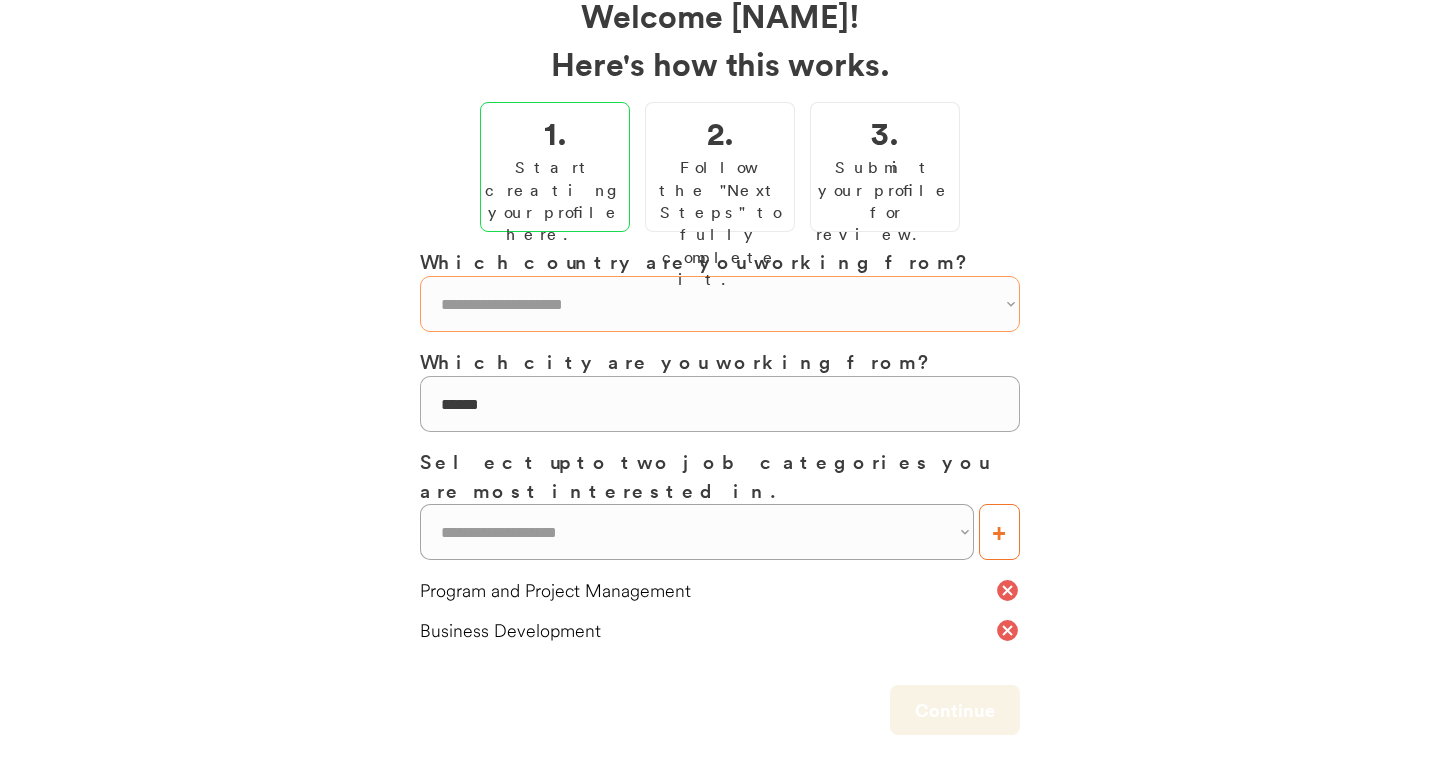 click on "**********" at bounding box center (720, 304) 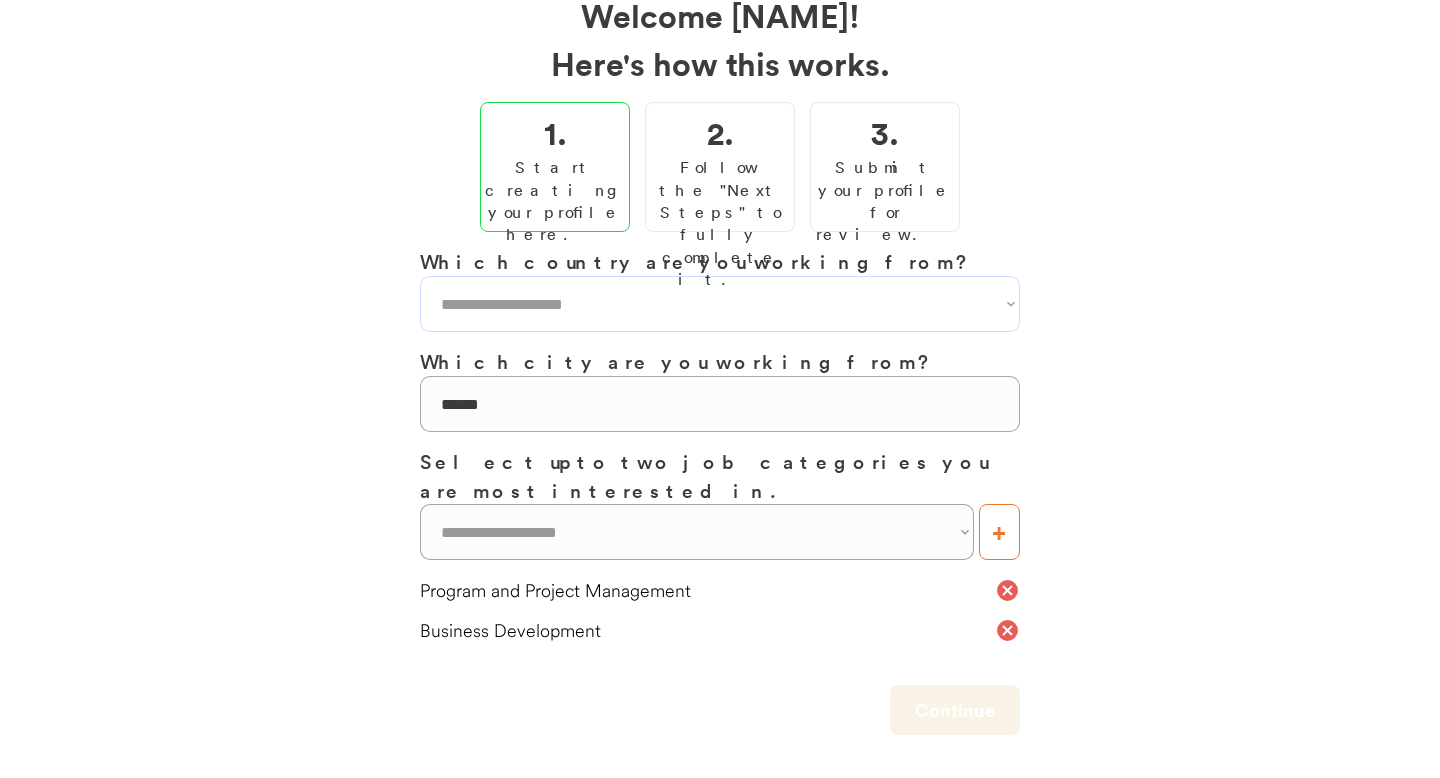 select on "**********" 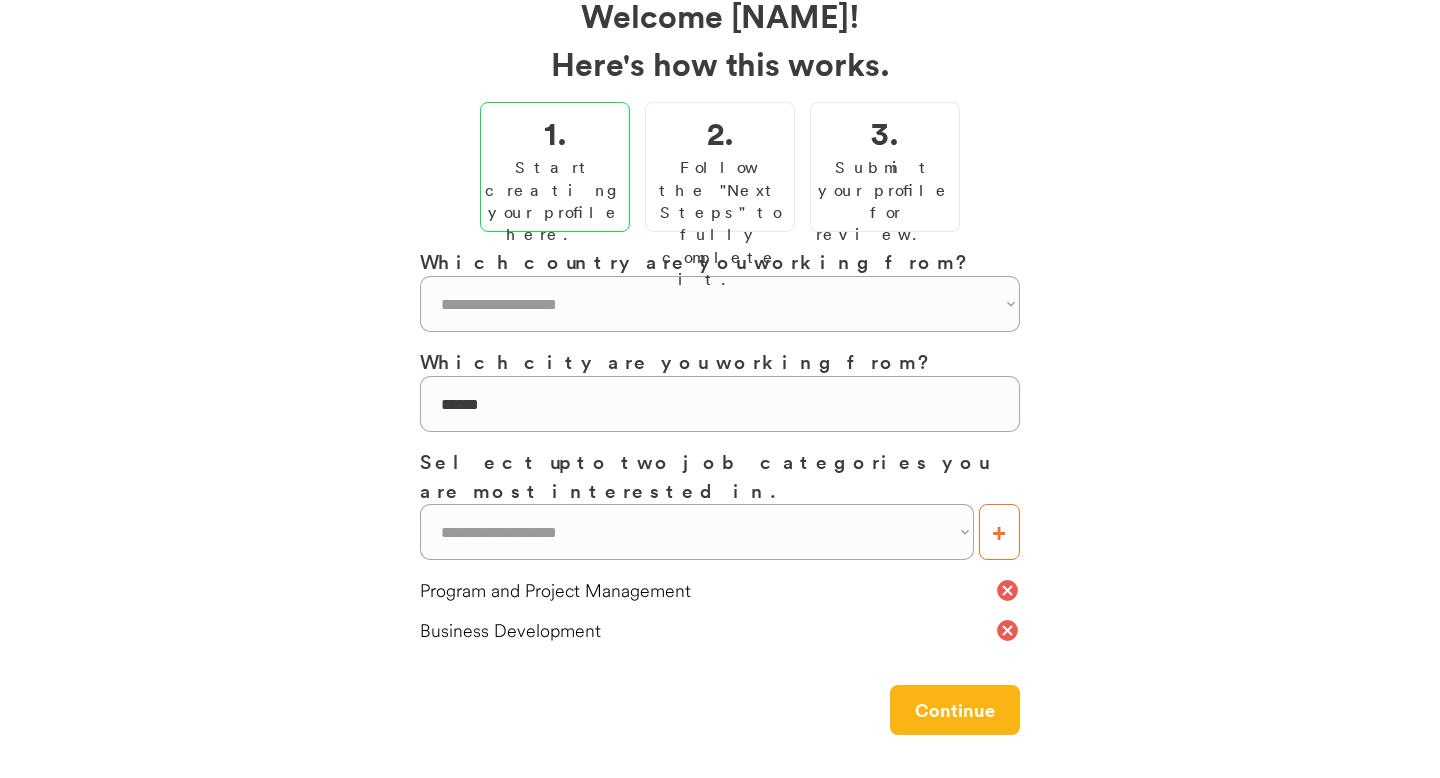 scroll, scrollTop: 0, scrollLeft: 0, axis: both 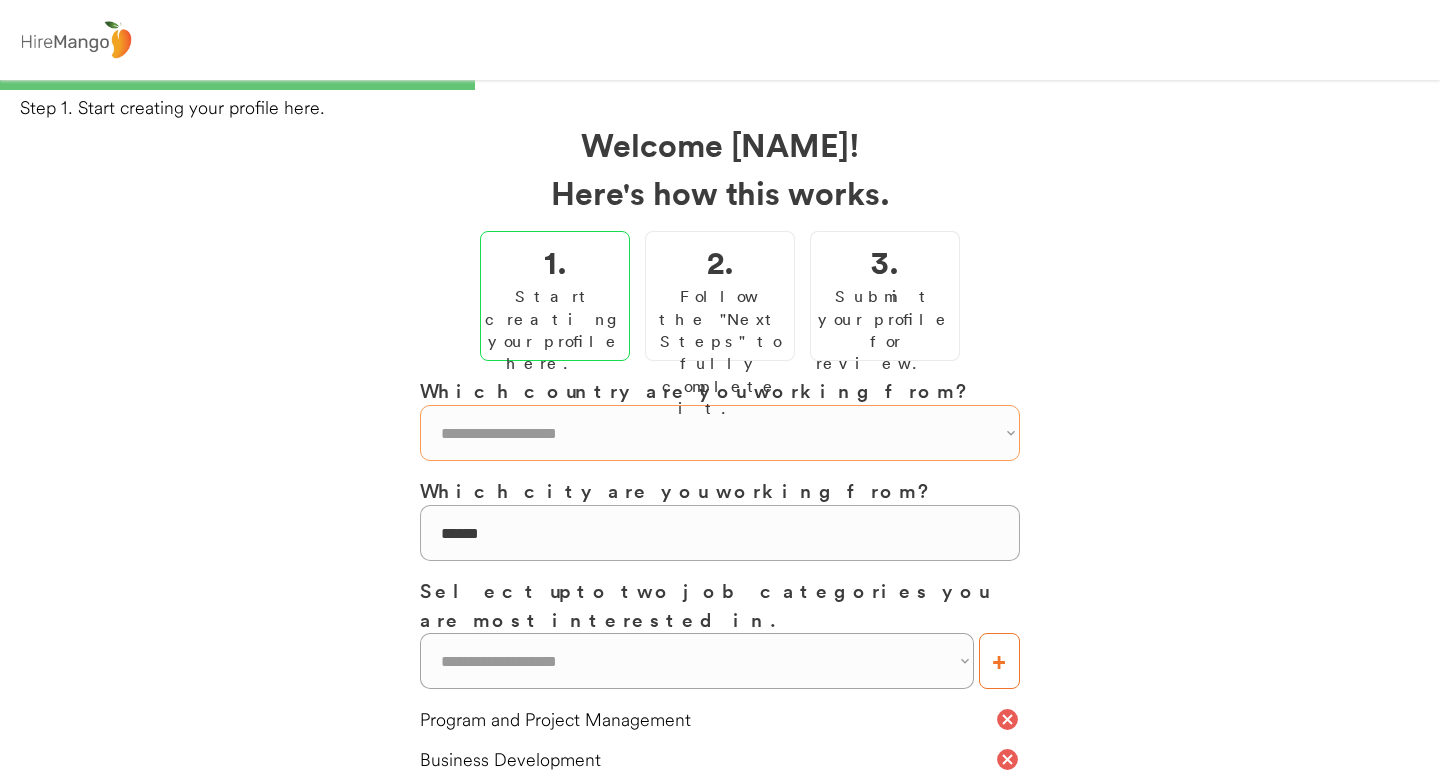 click on "**********" at bounding box center (720, 433) 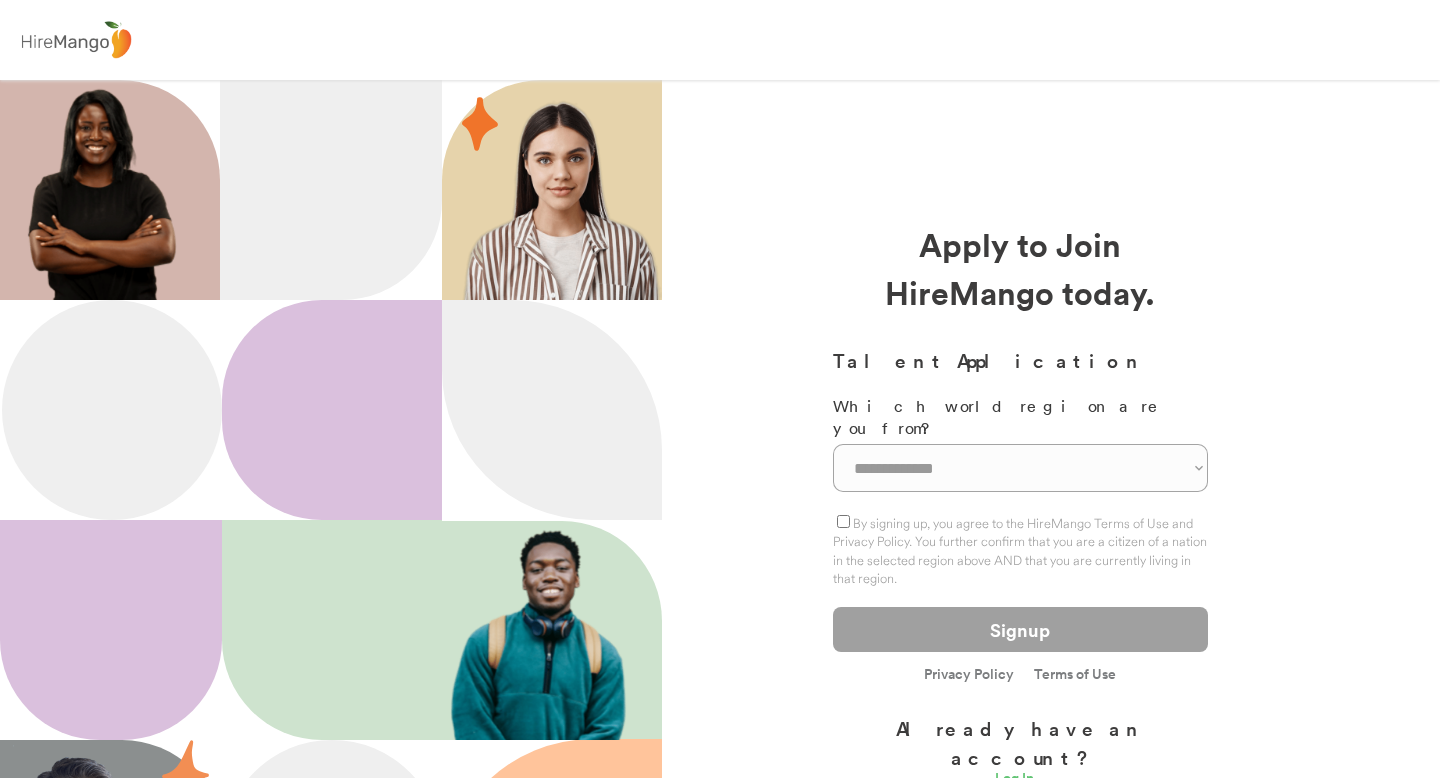 select on "*******" 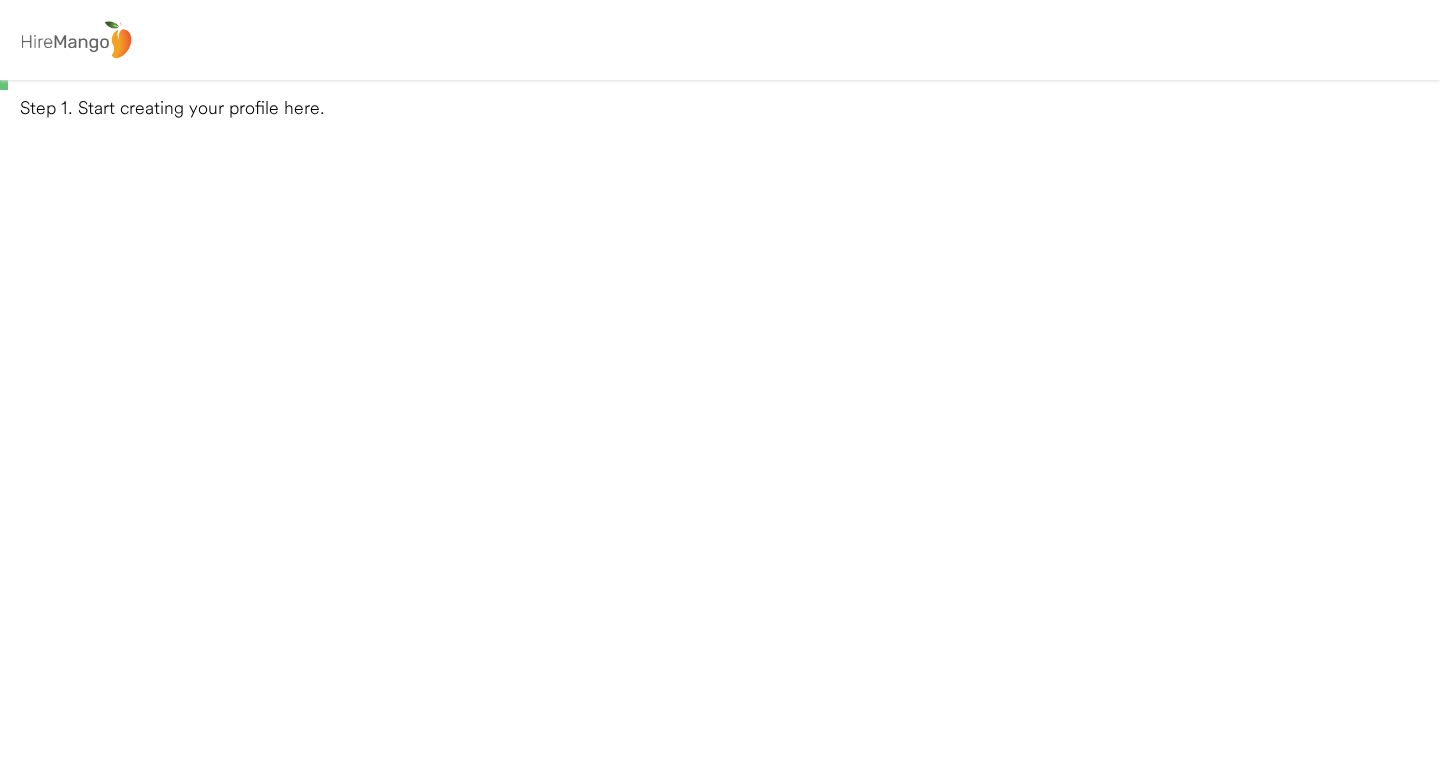 scroll, scrollTop: 0, scrollLeft: 0, axis: both 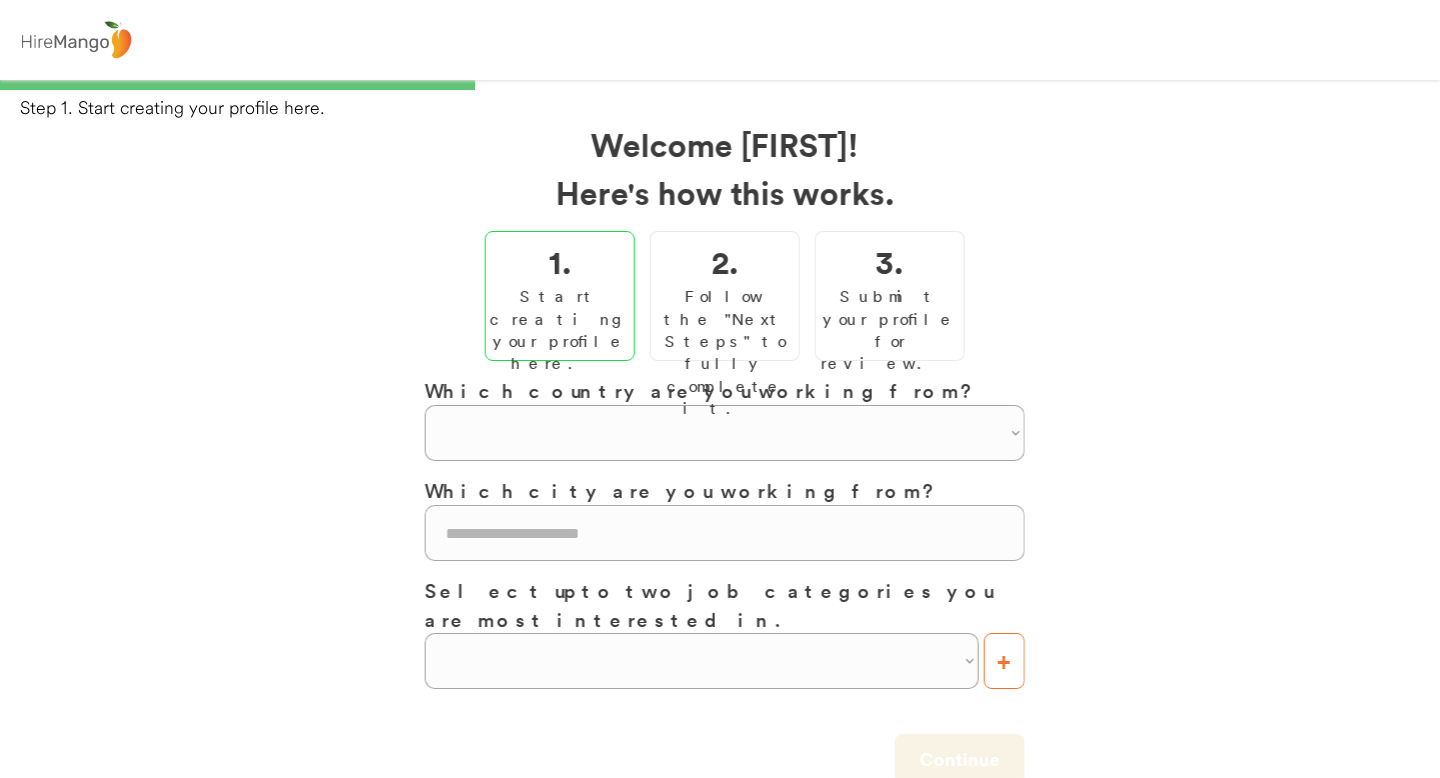 select on "**********" 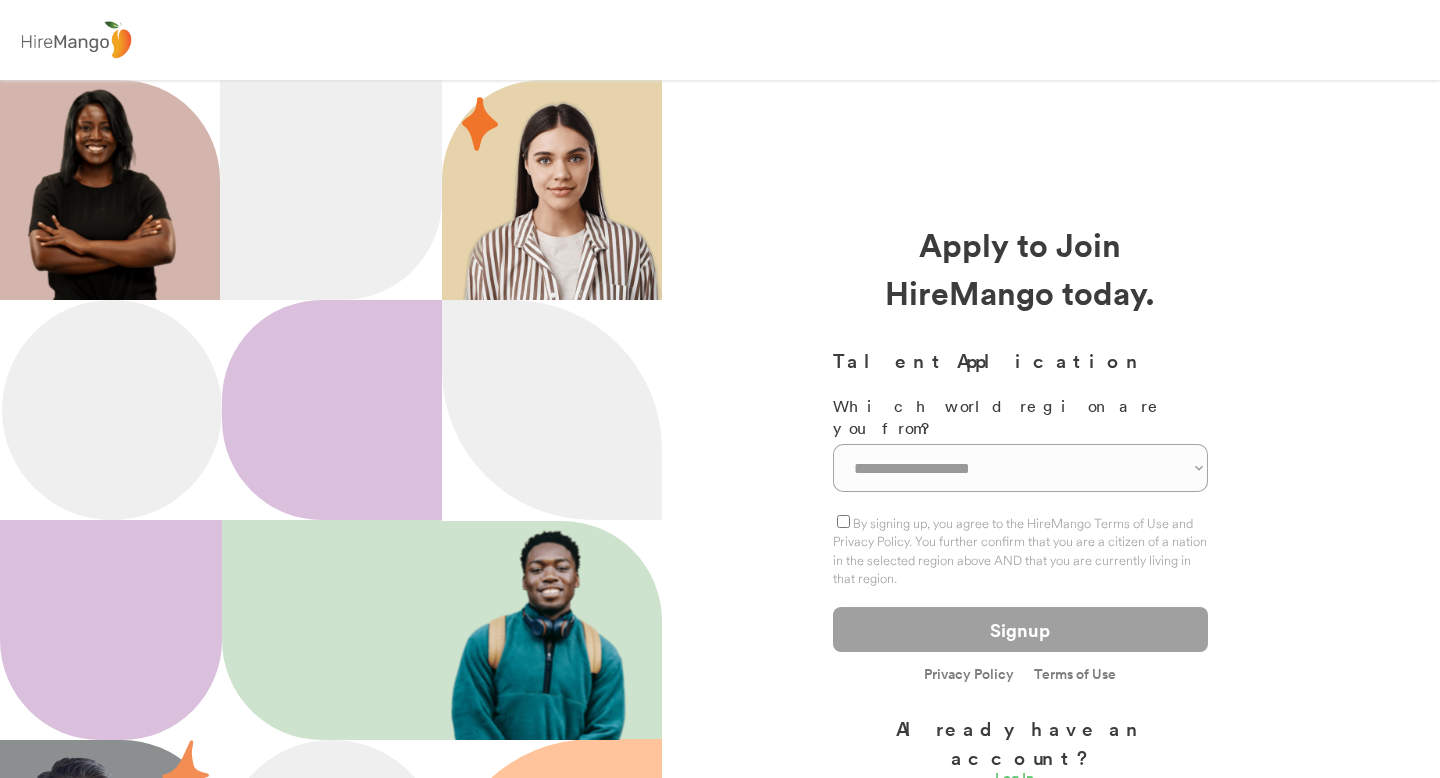 scroll, scrollTop: 0, scrollLeft: 0, axis: both 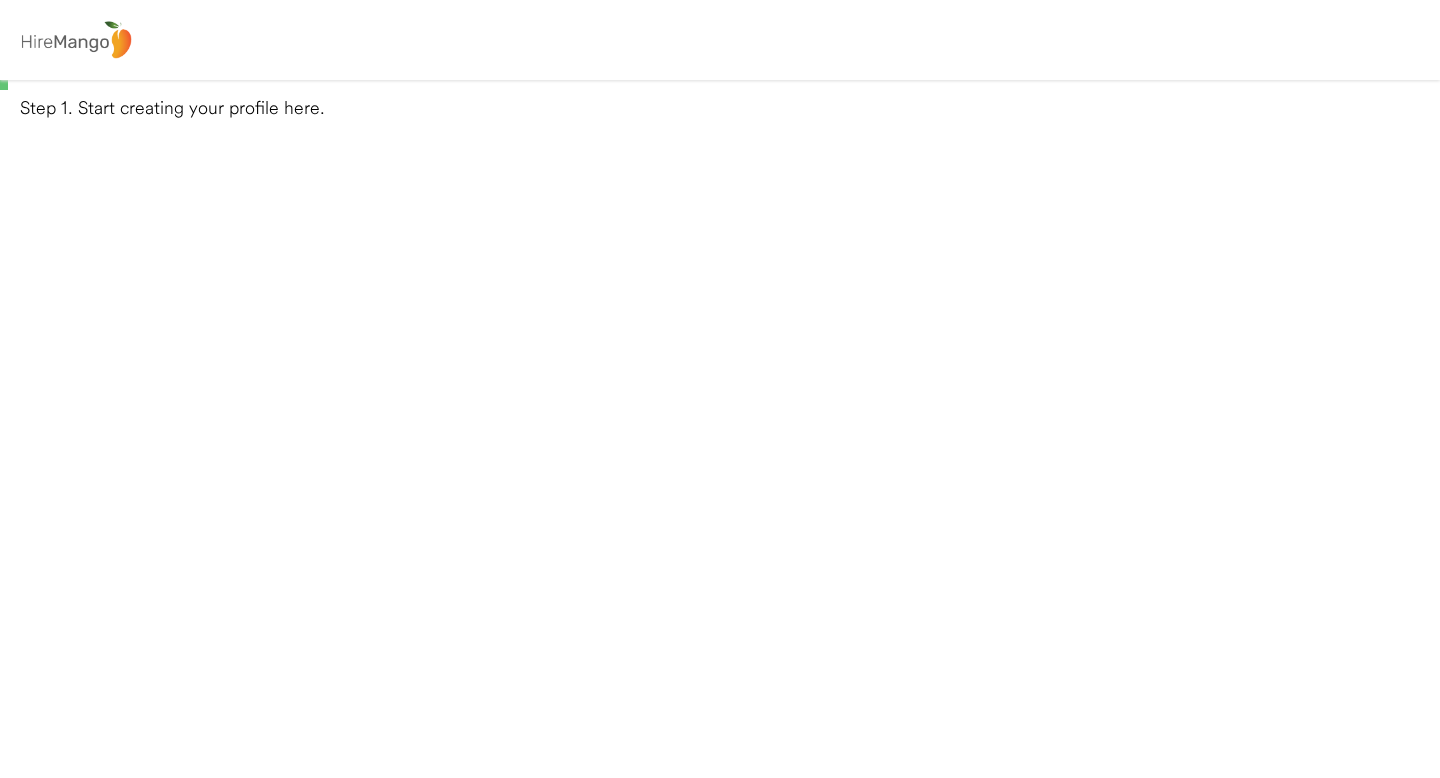 select 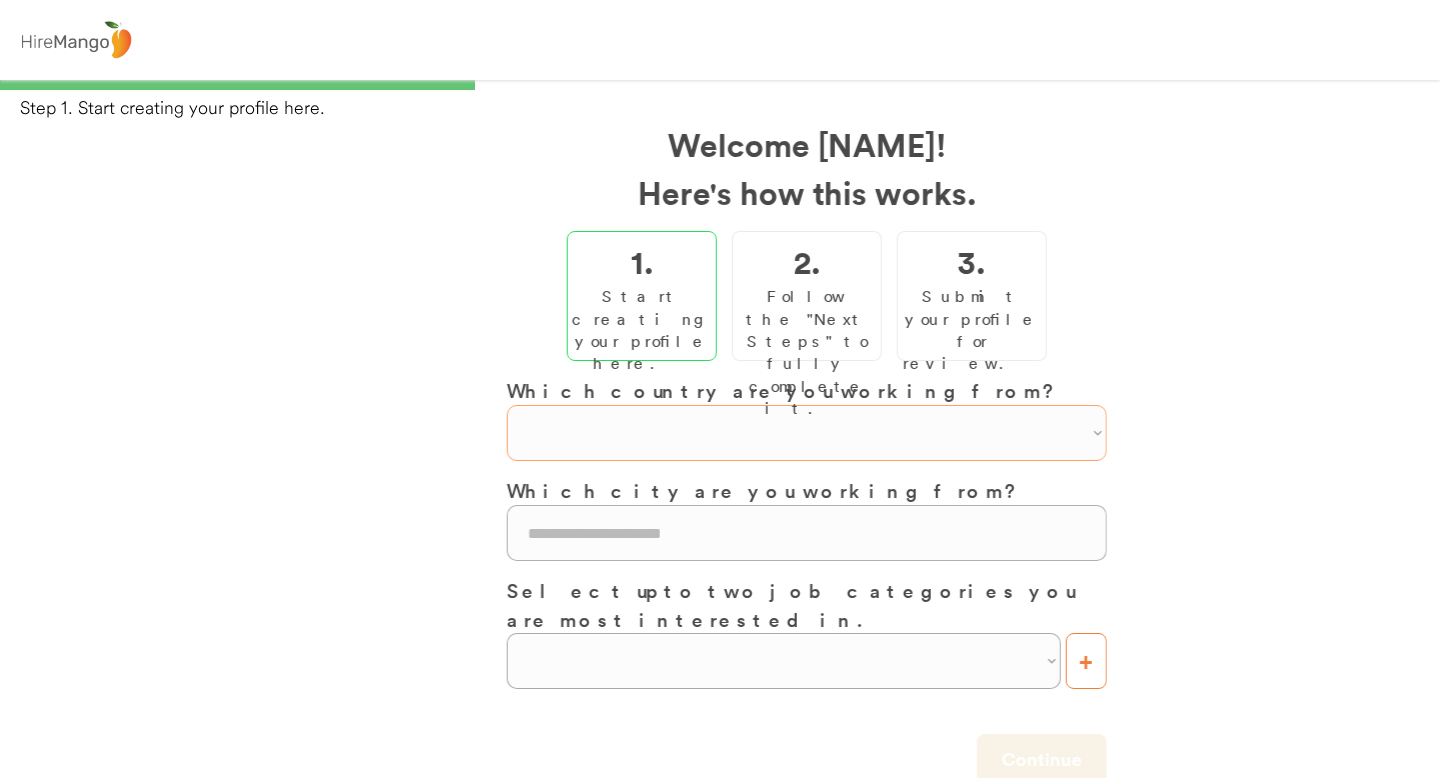 select on "**********" 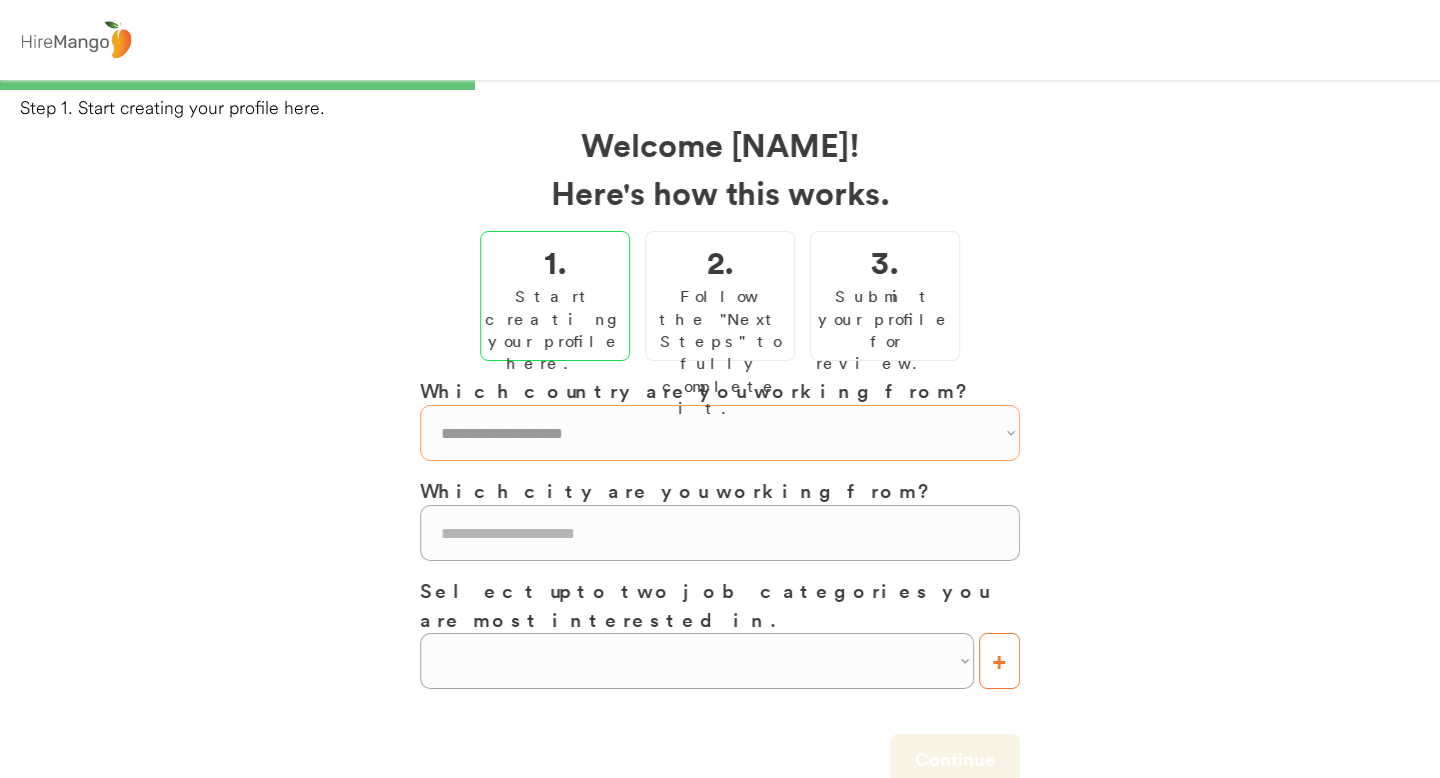 select on "**********" 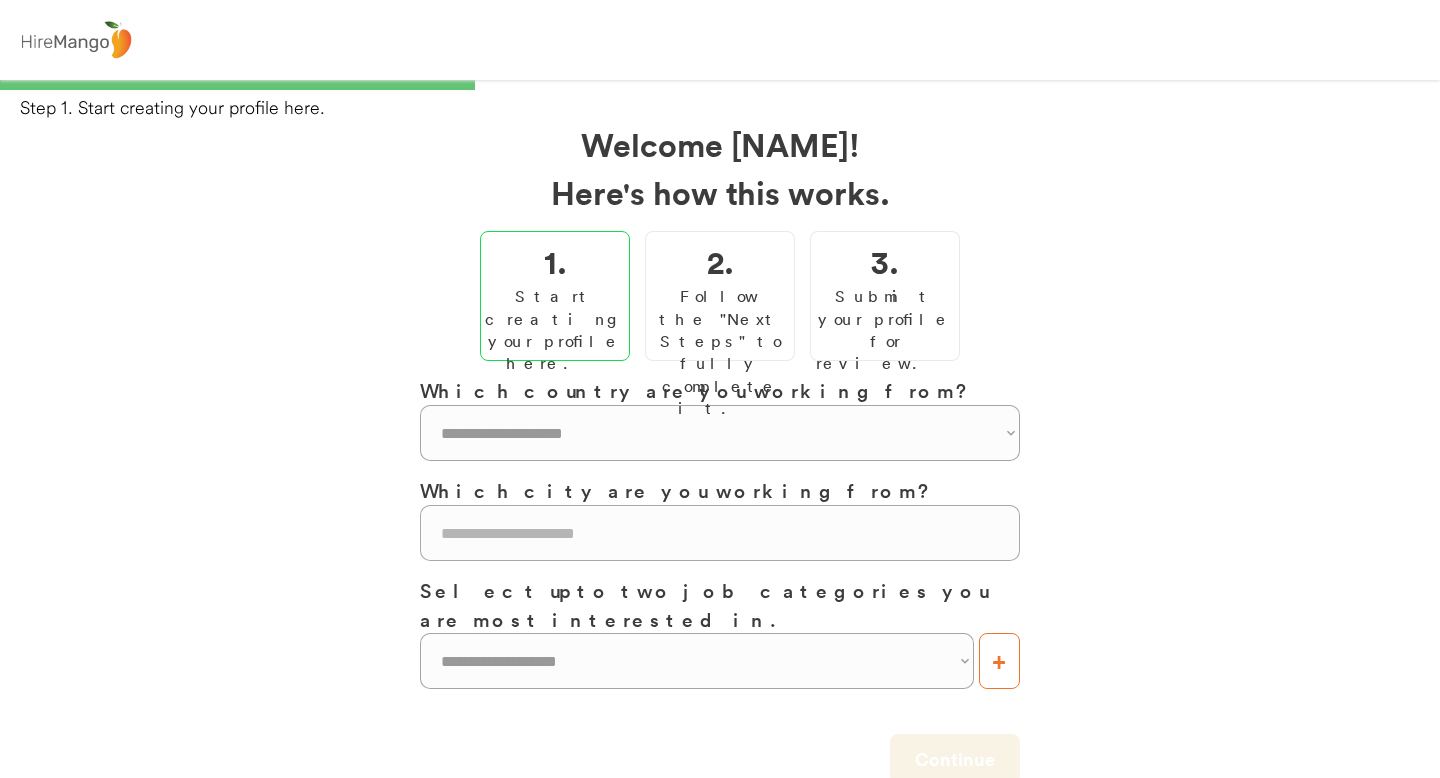 click 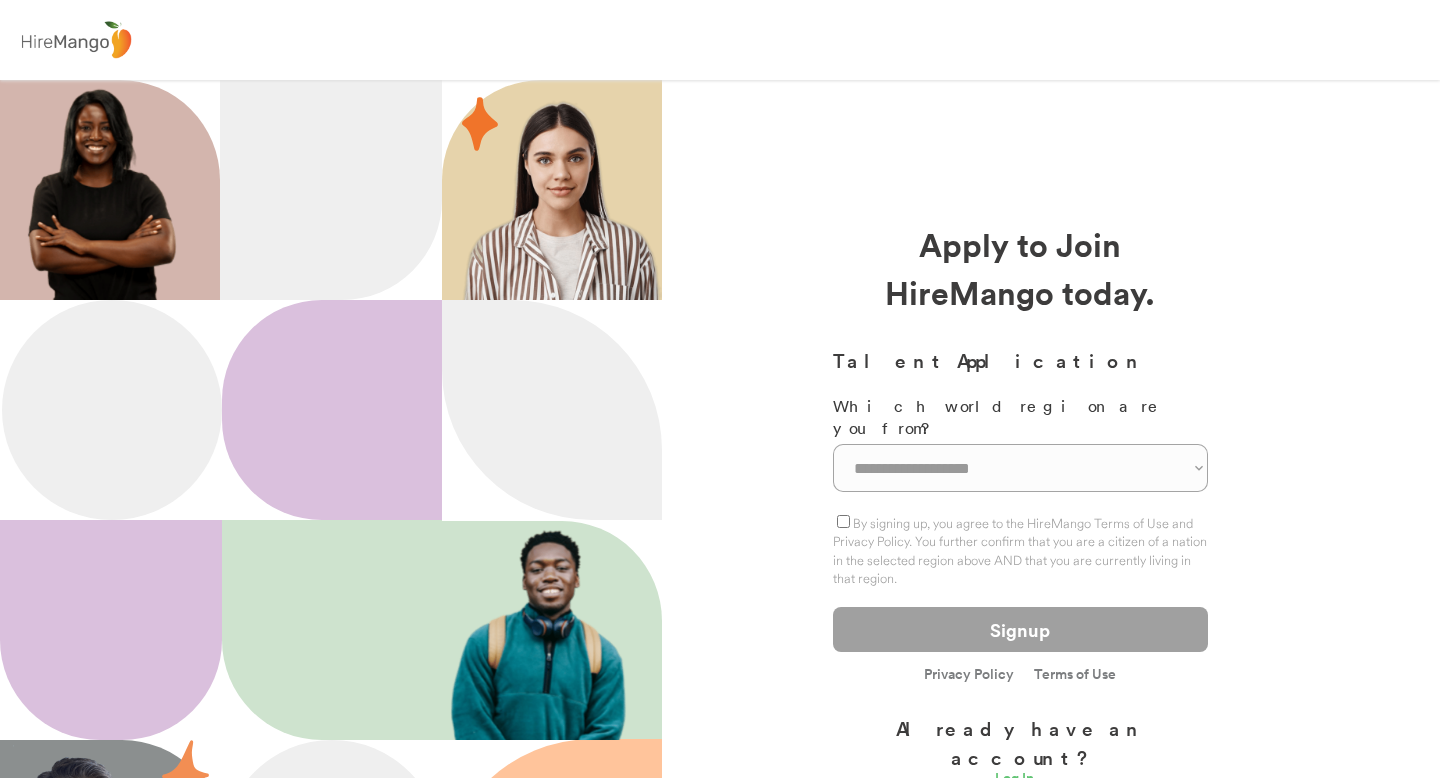 scroll, scrollTop: 0, scrollLeft: 0, axis: both 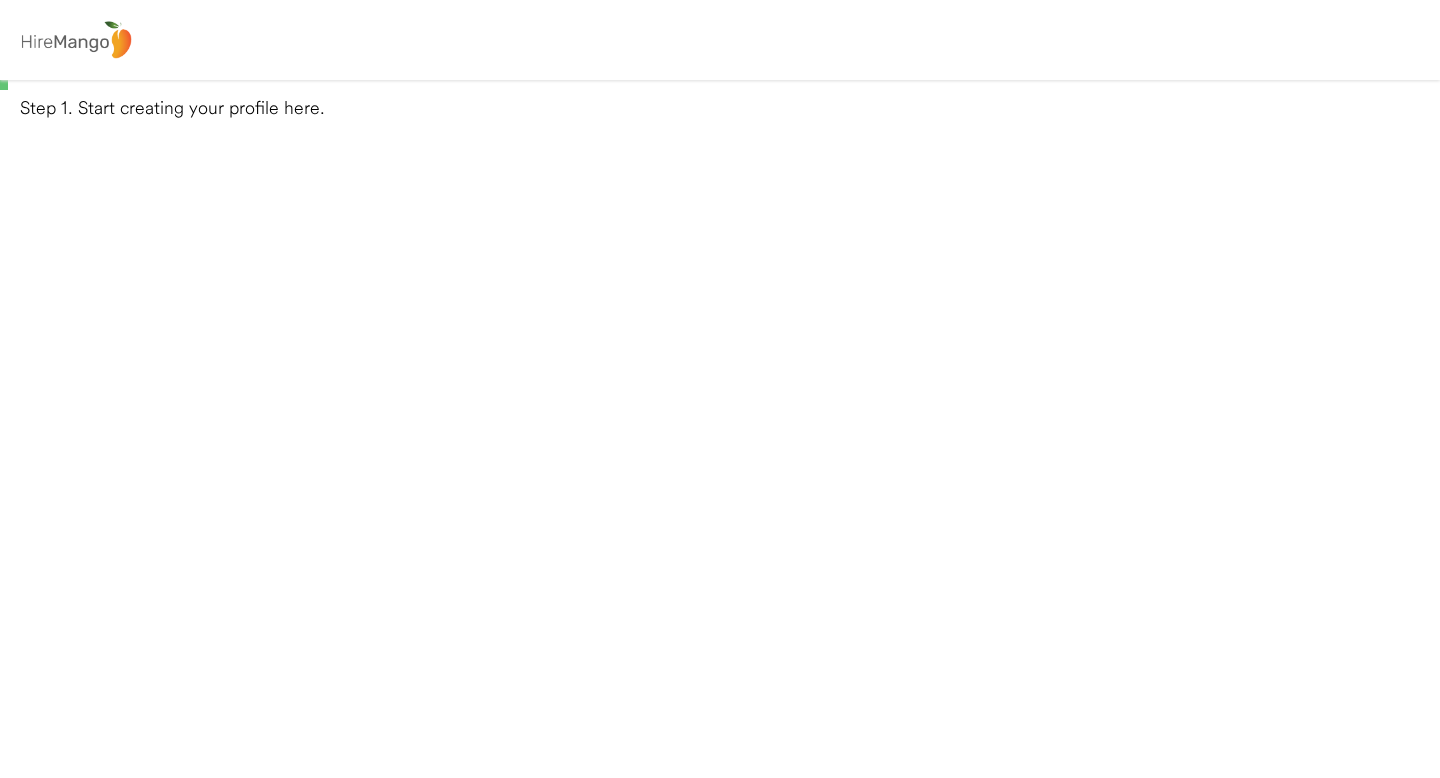 select 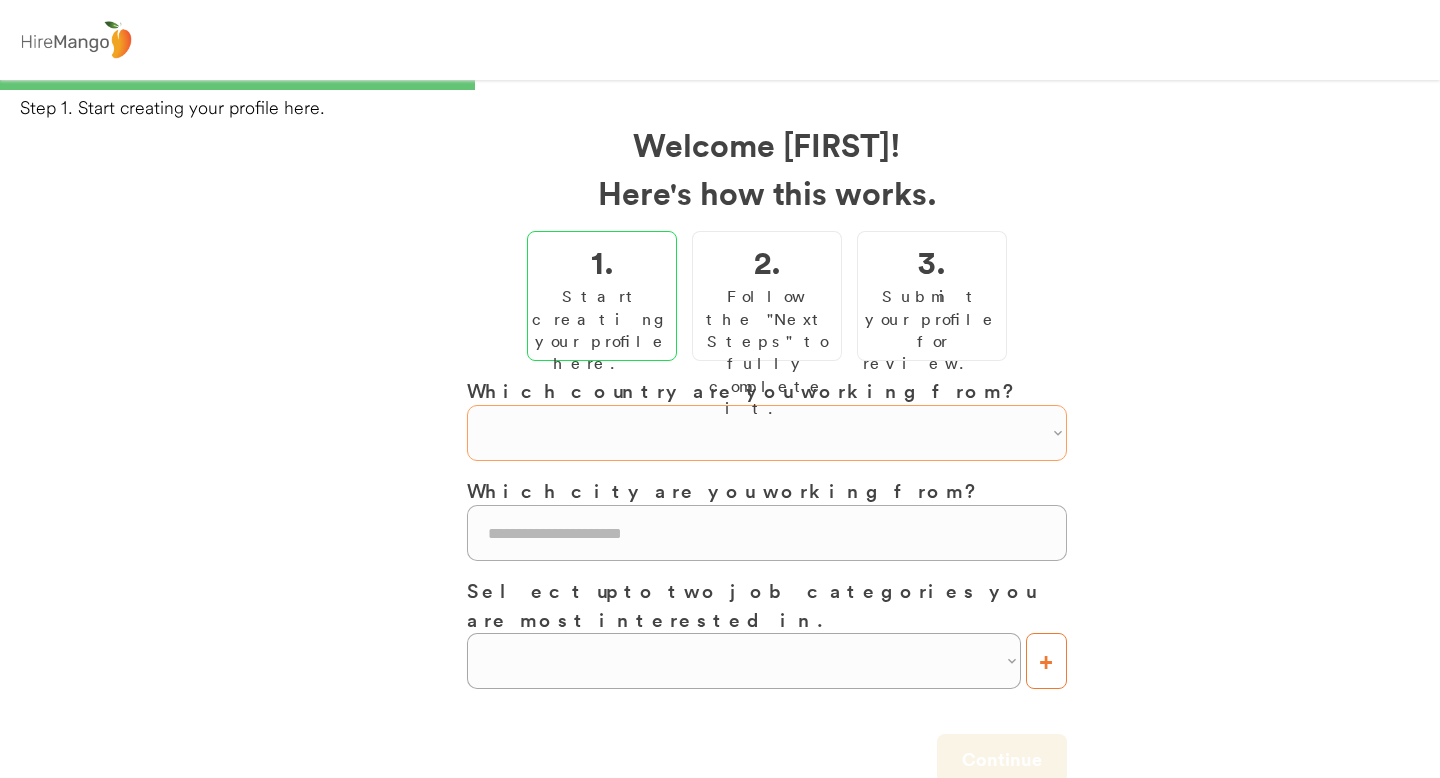 select on "**********" 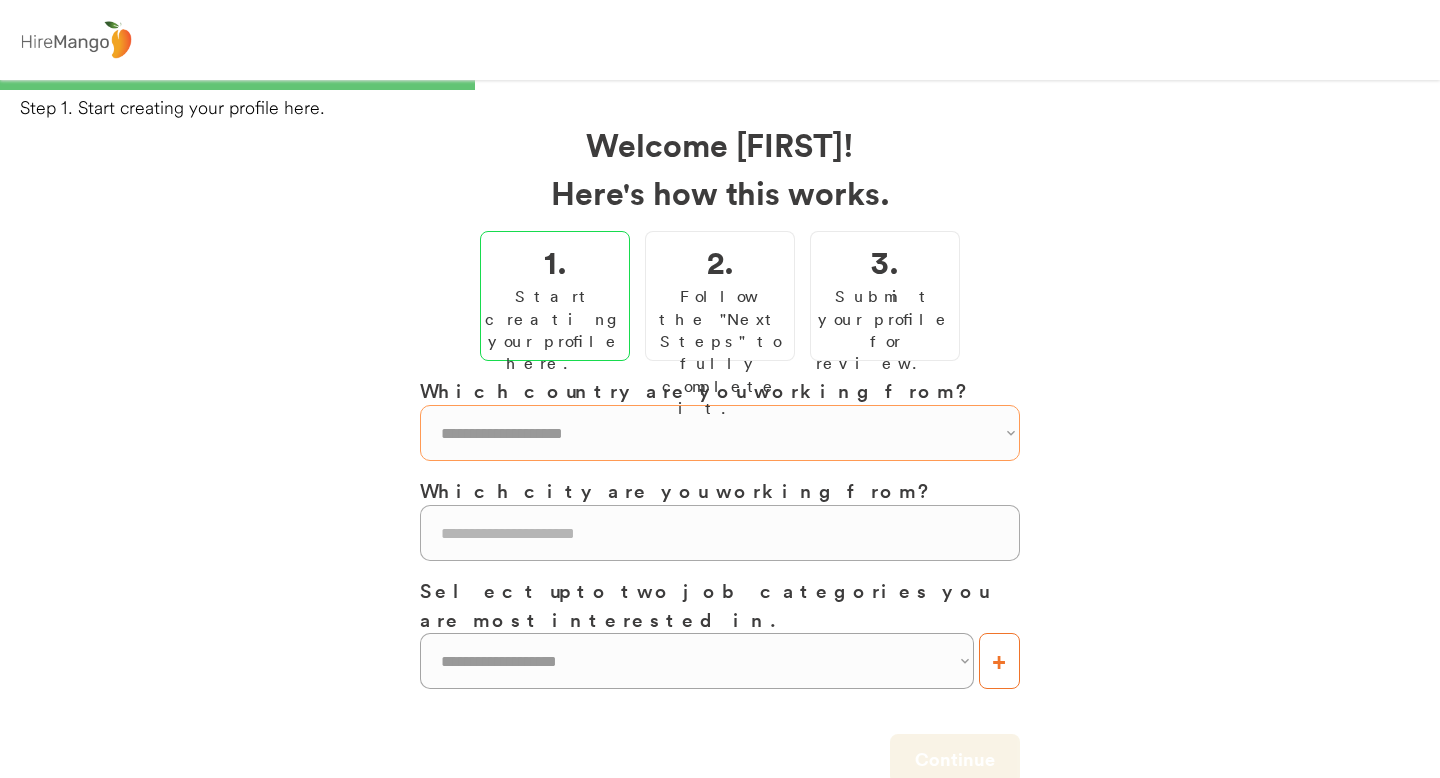 select on "**********" 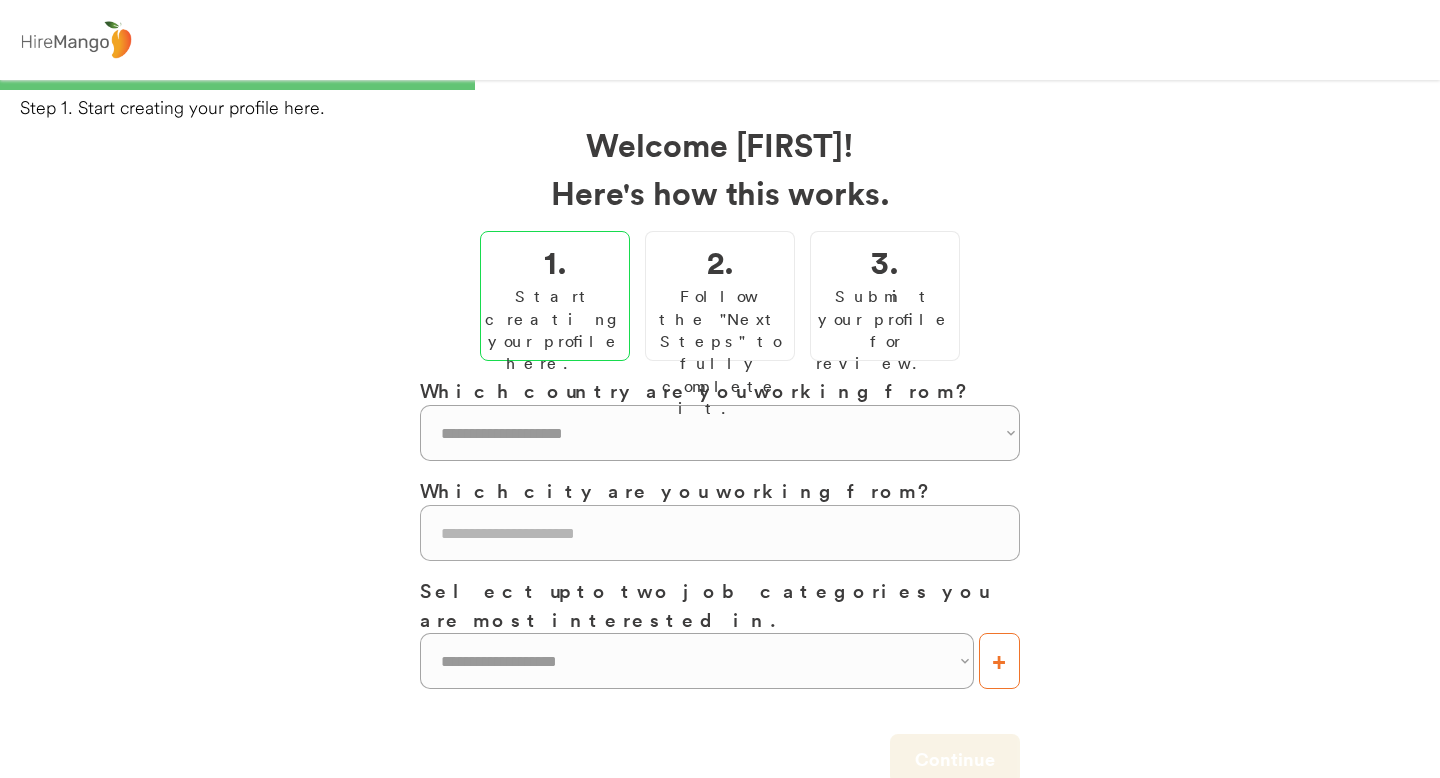 click on "Start creating your profile here." at bounding box center (555, 330) 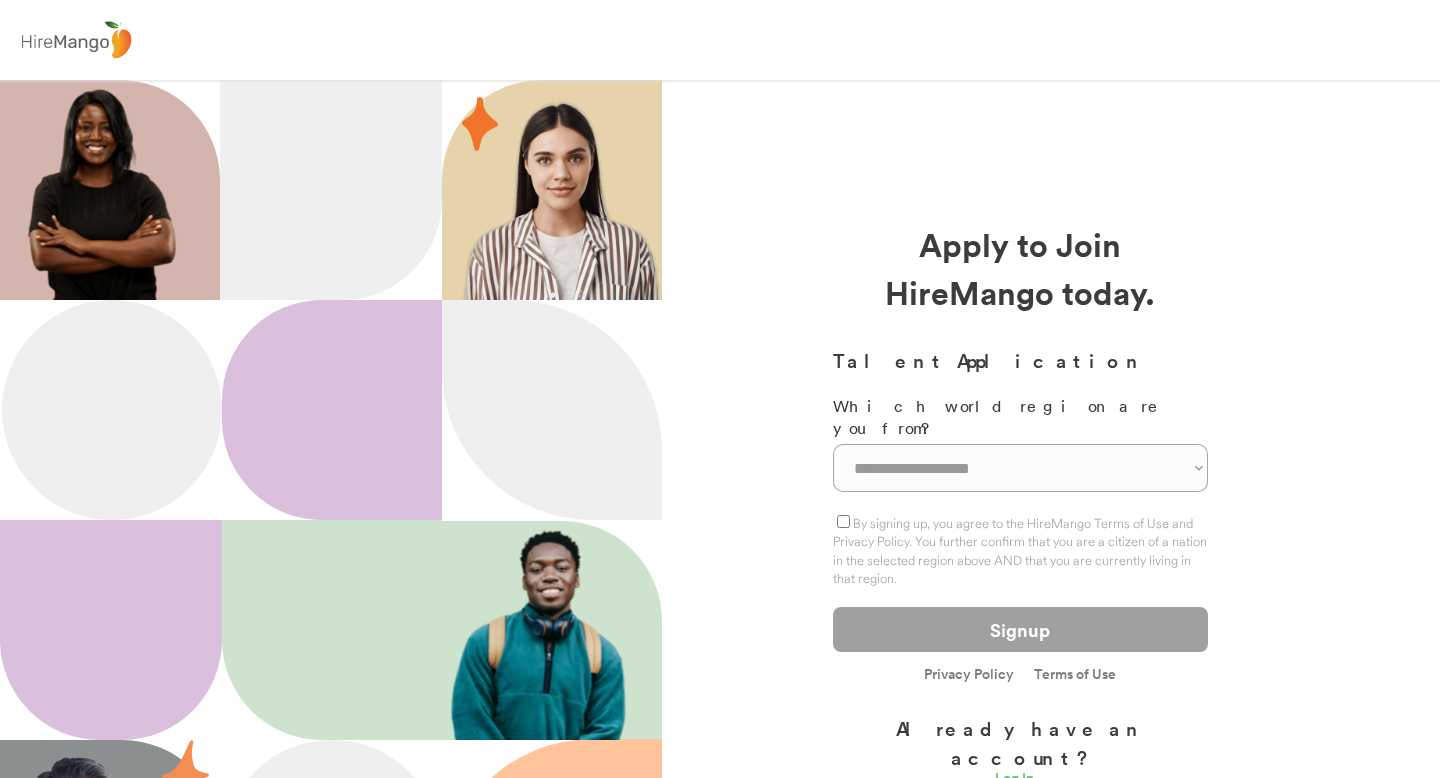 scroll, scrollTop: 0, scrollLeft: 0, axis: both 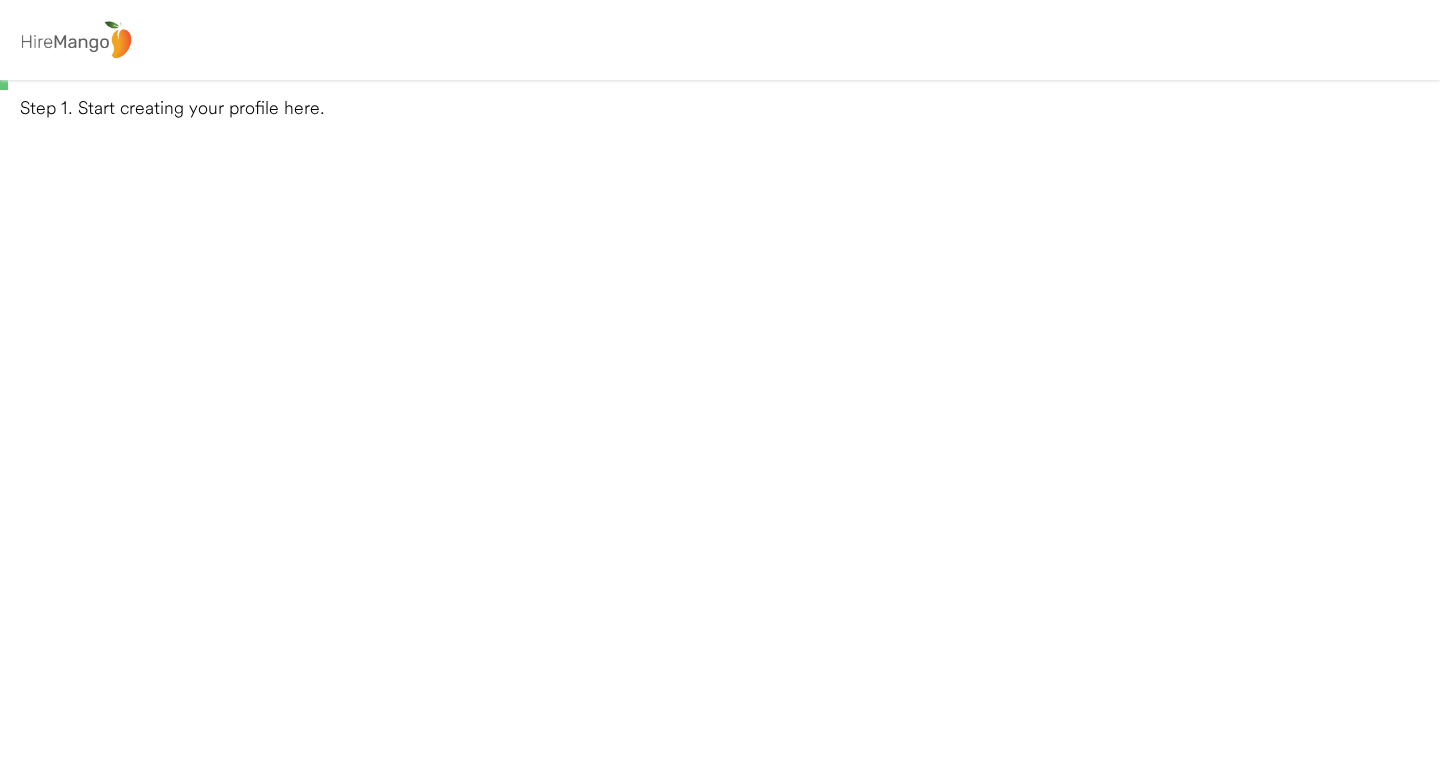 select 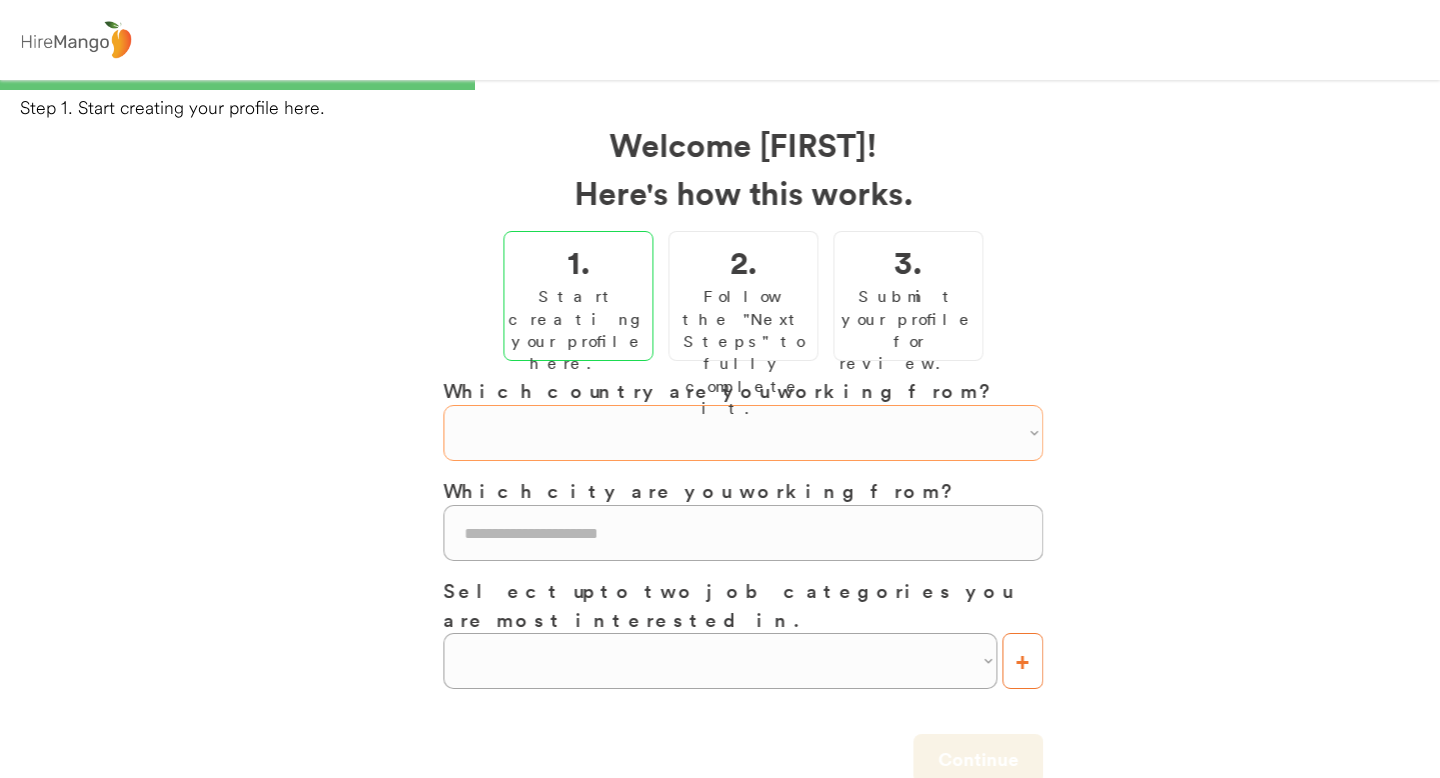 select on "**********" 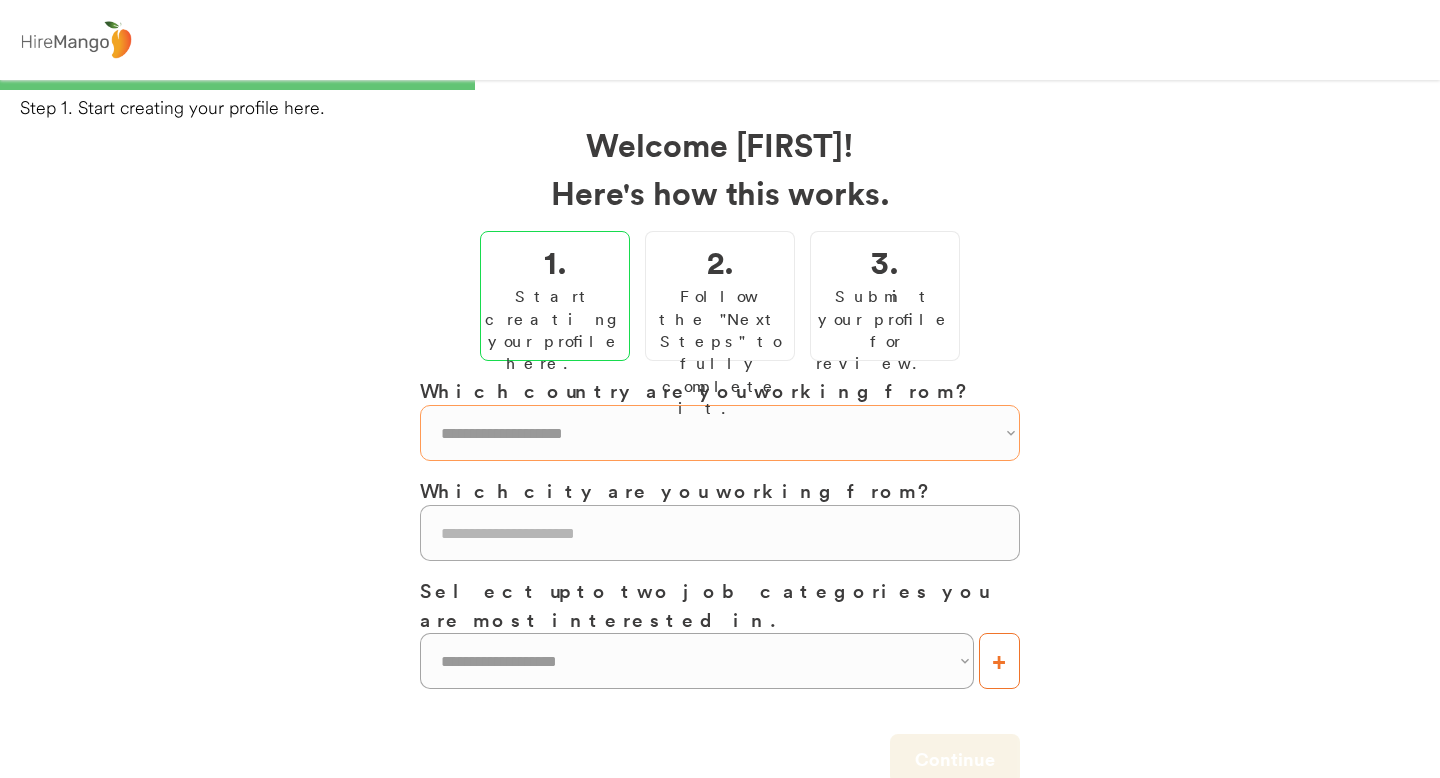 click on "**********" at bounding box center (720, 433) 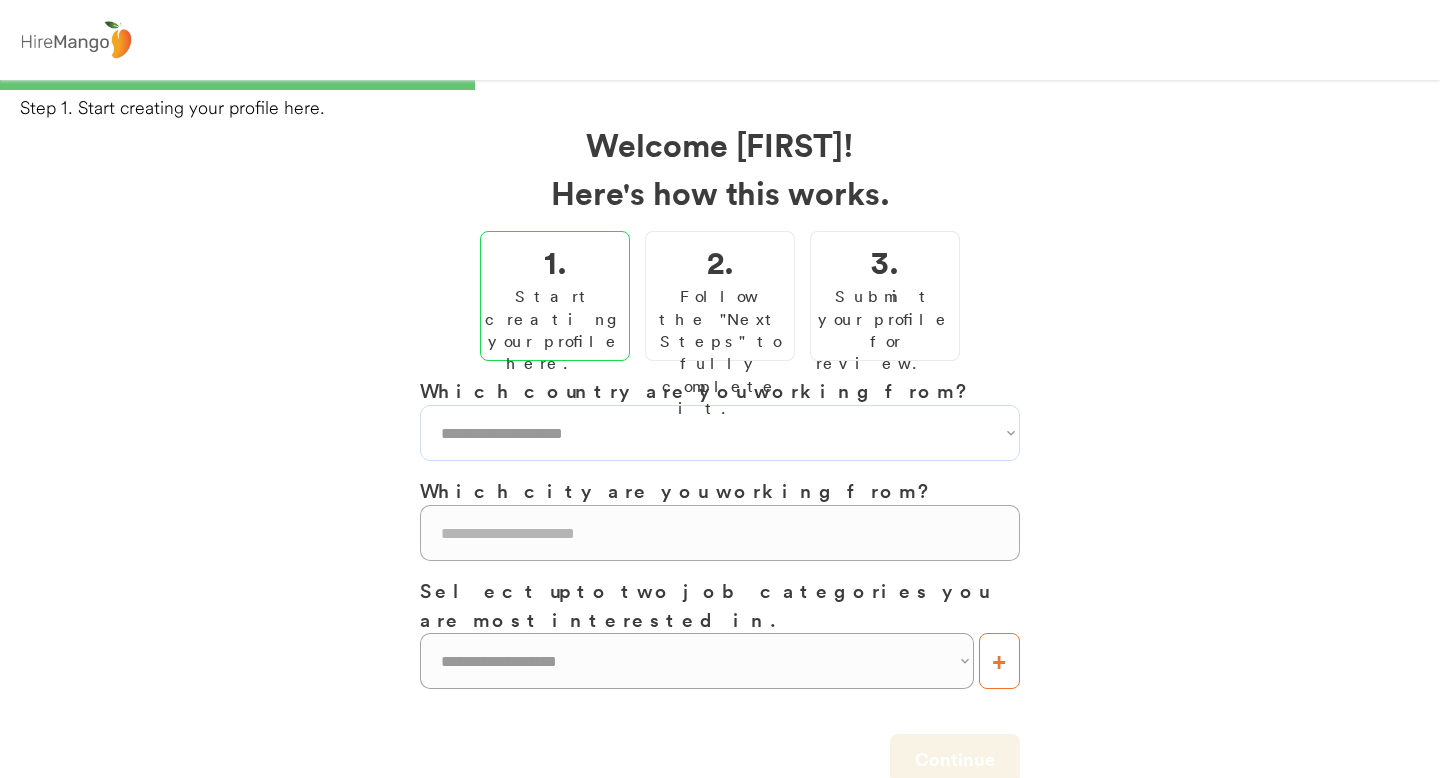 select on "**********" 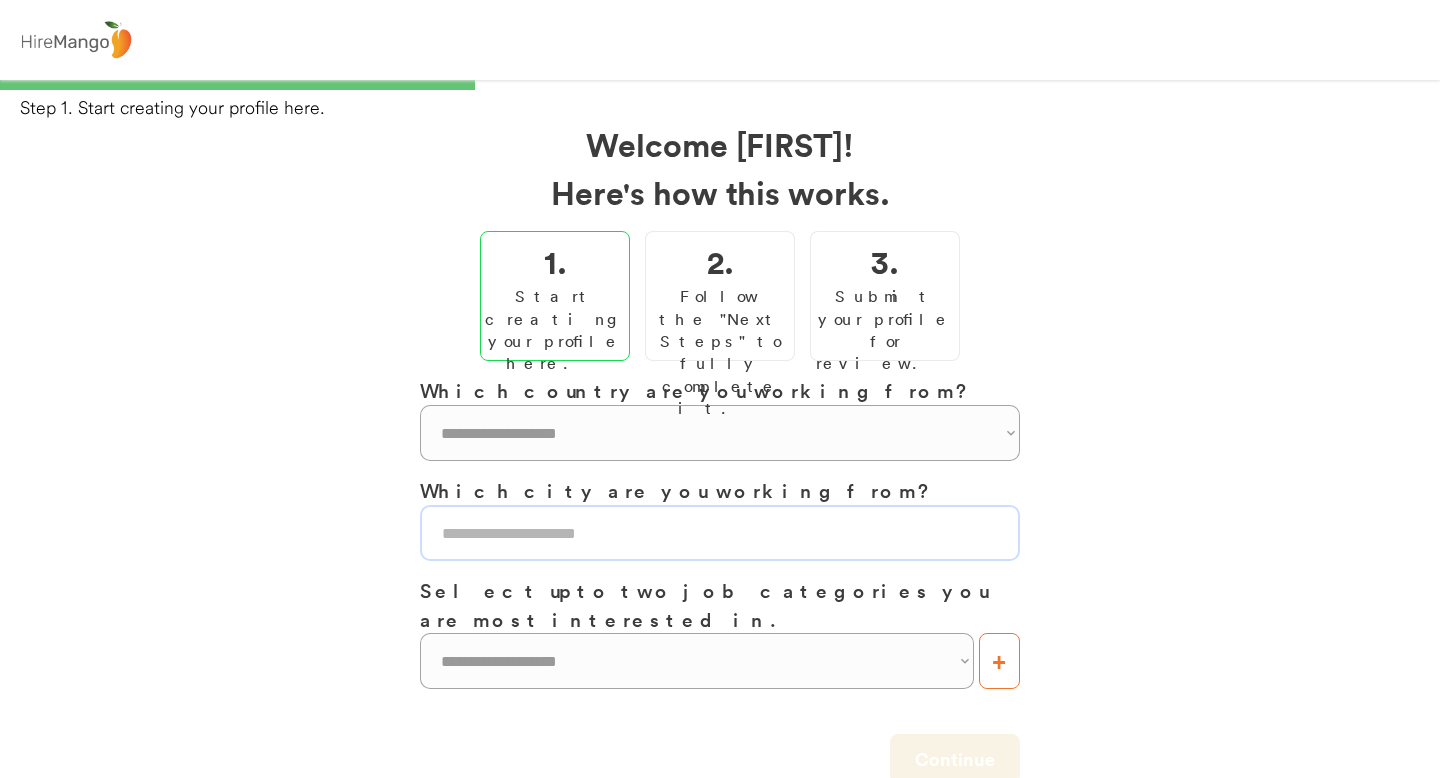 click at bounding box center (720, 533) 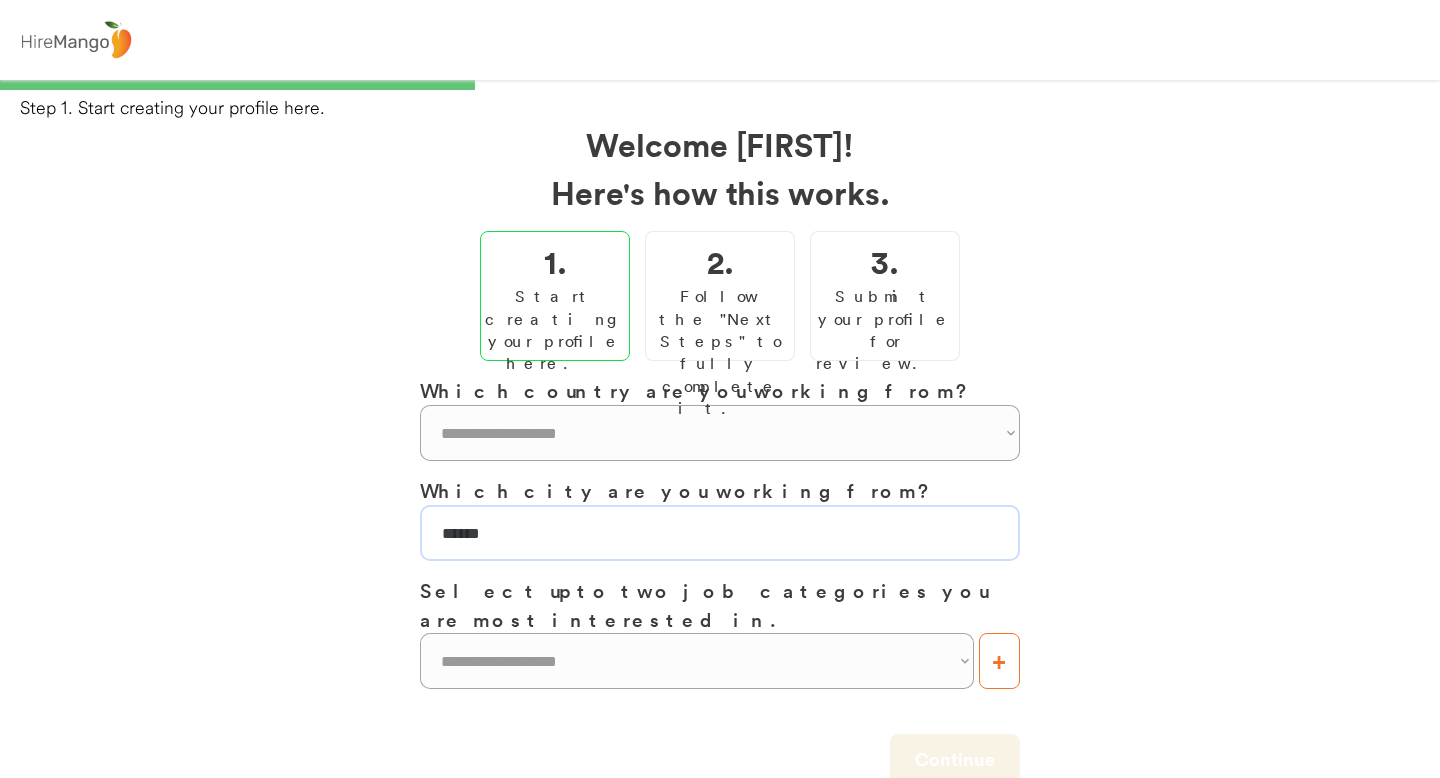 click at bounding box center [720, 533] 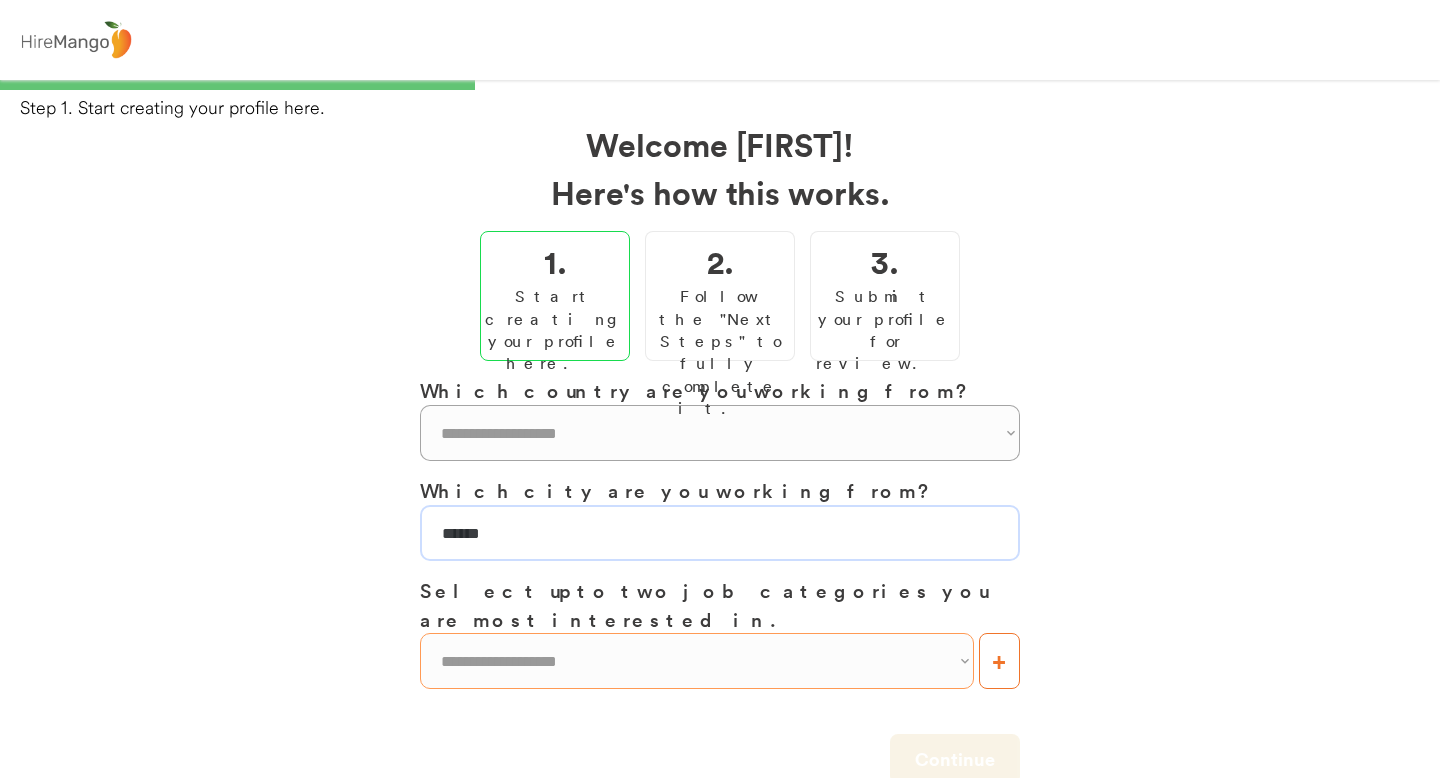 type on "******" 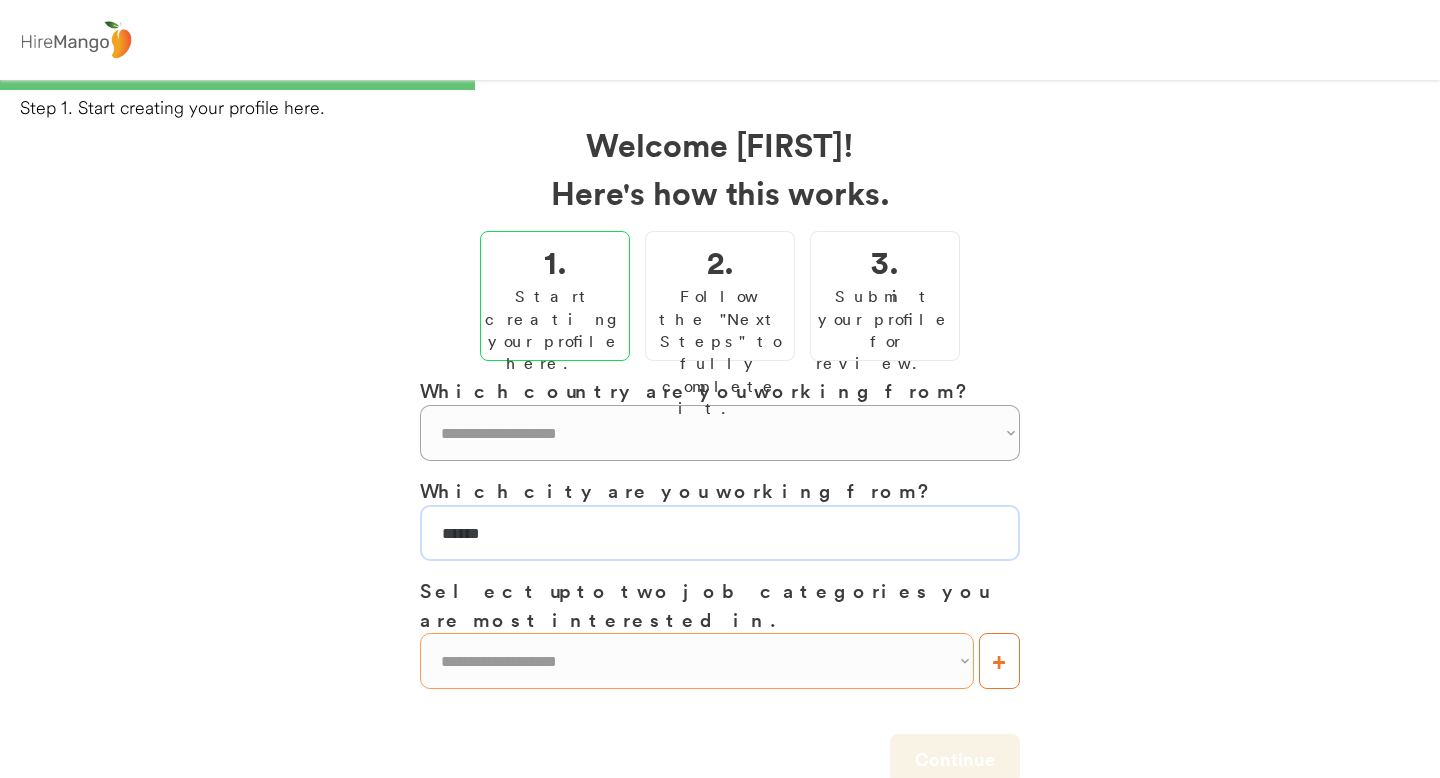 click on "**********" at bounding box center [697, 661] 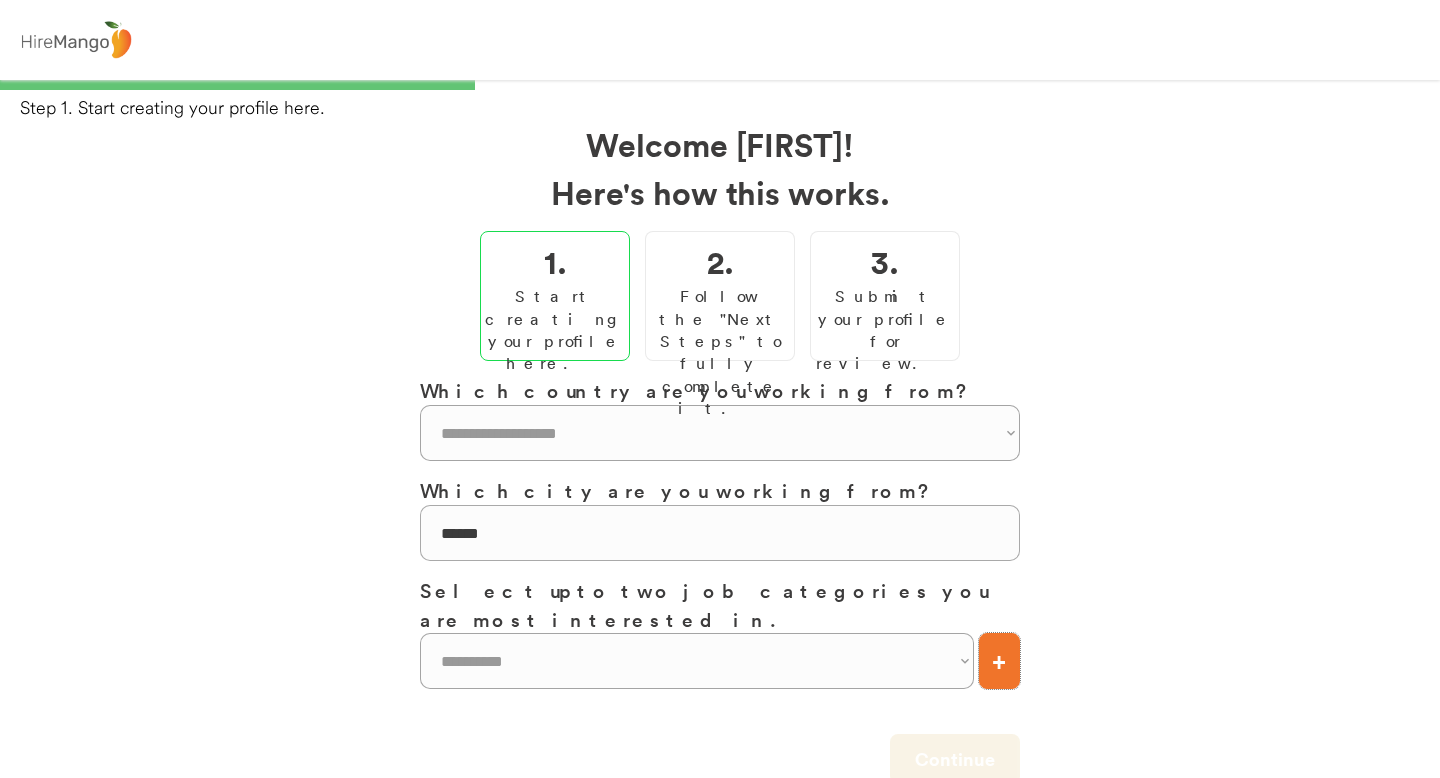 click on "+" at bounding box center (999, 661) 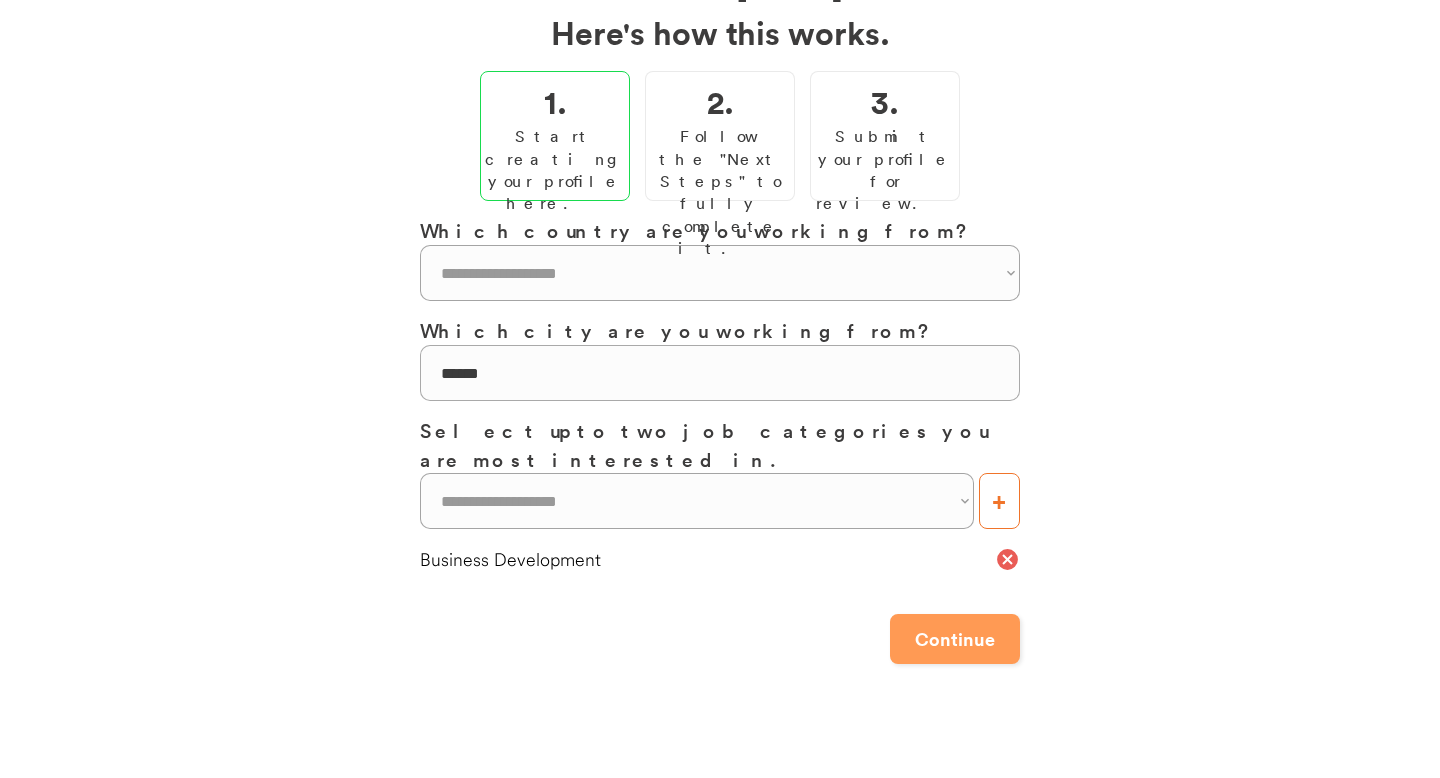 scroll, scrollTop: 164, scrollLeft: 0, axis: vertical 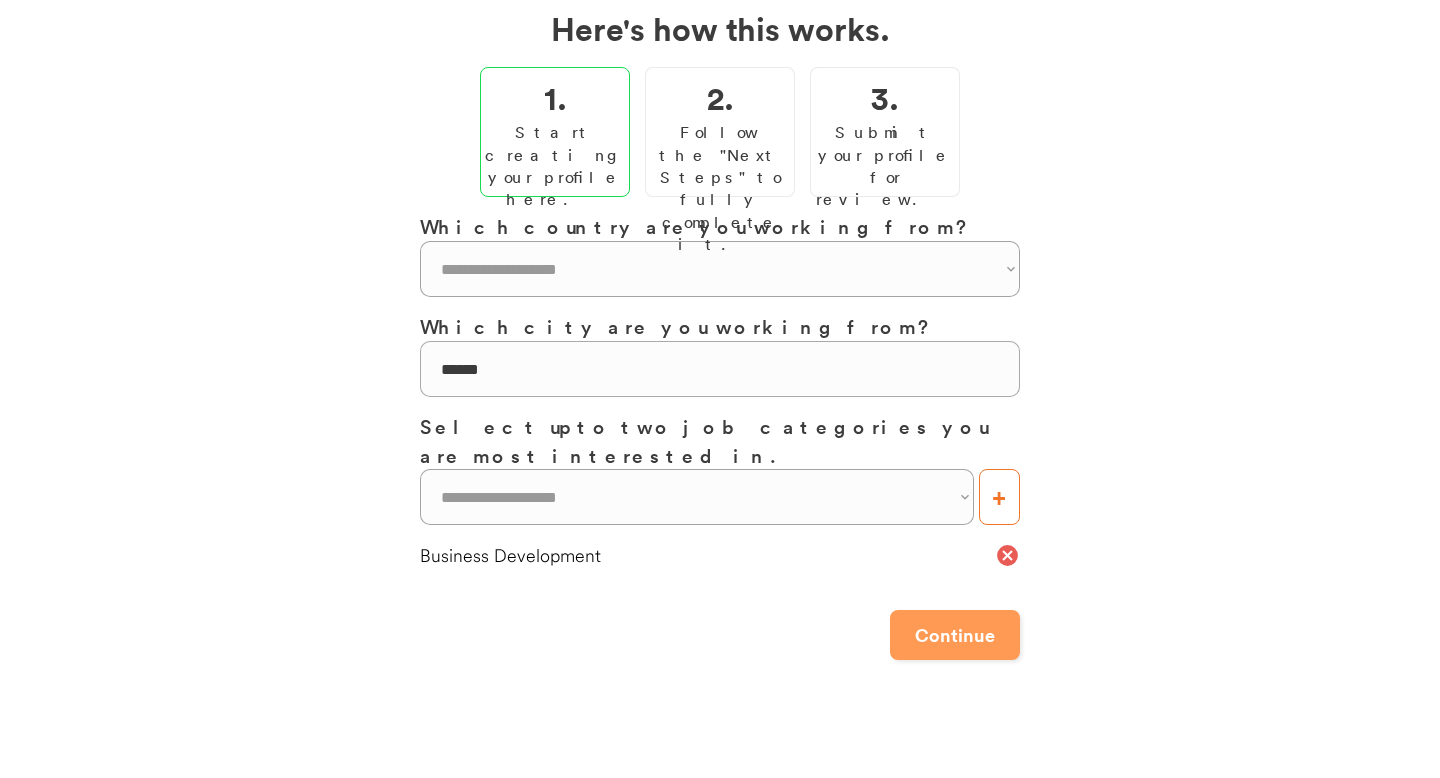 click on "Continue" at bounding box center [955, 635] 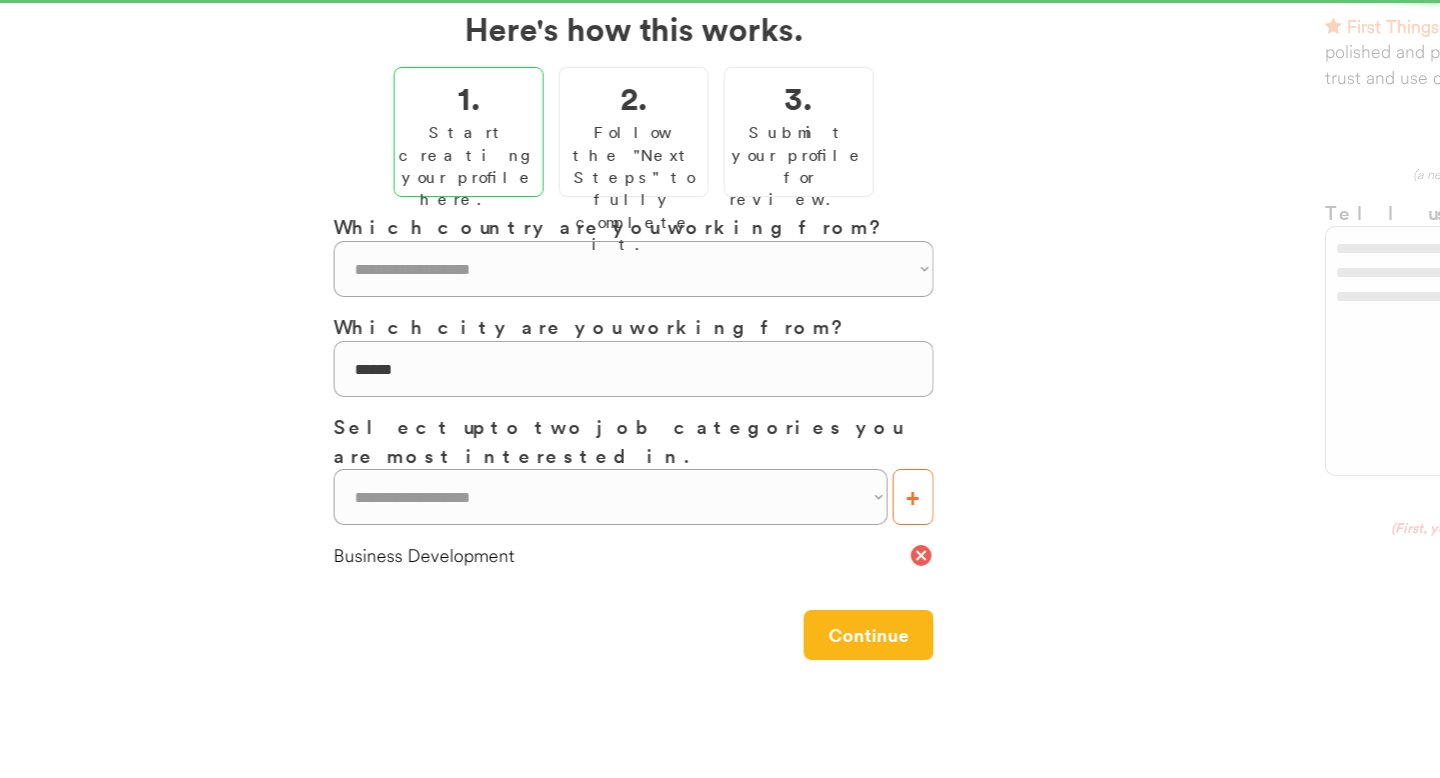 scroll, scrollTop: 0, scrollLeft: 0, axis: both 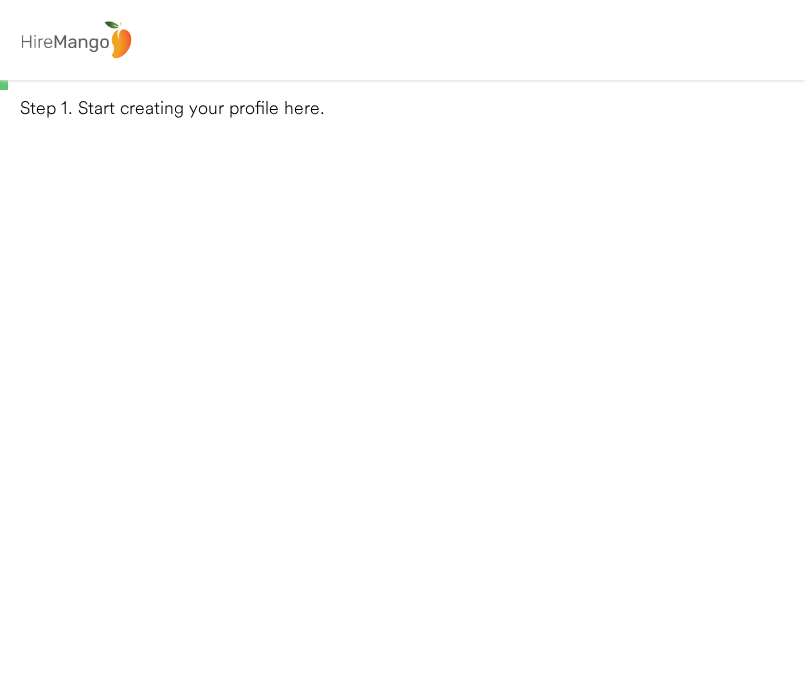 select 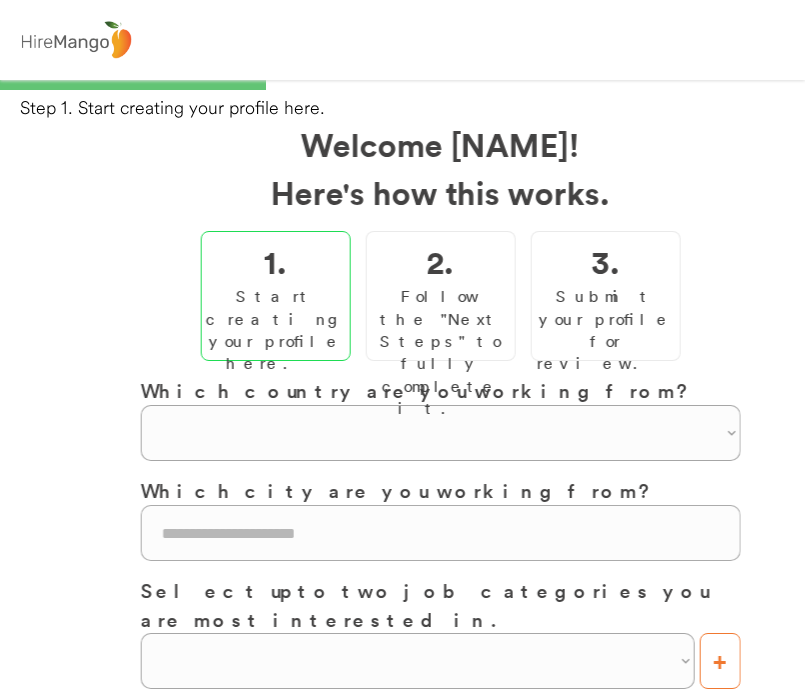 select on "**********" 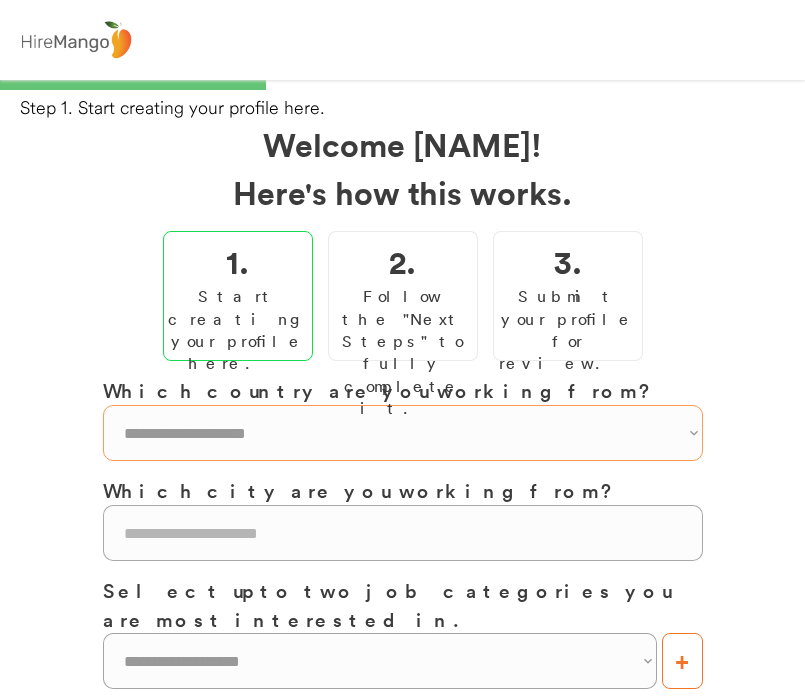 click on "**********" at bounding box center (403, 433) 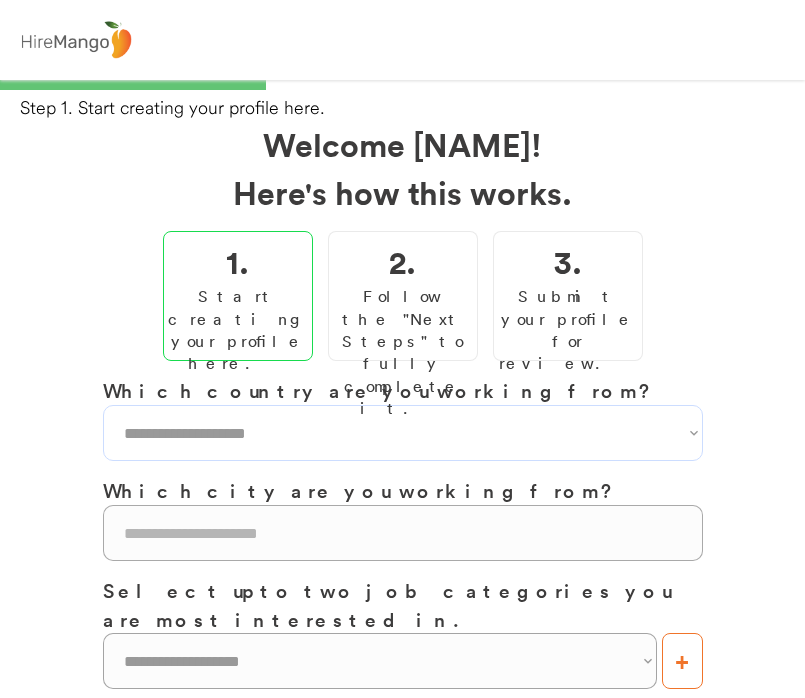 select on "**********" 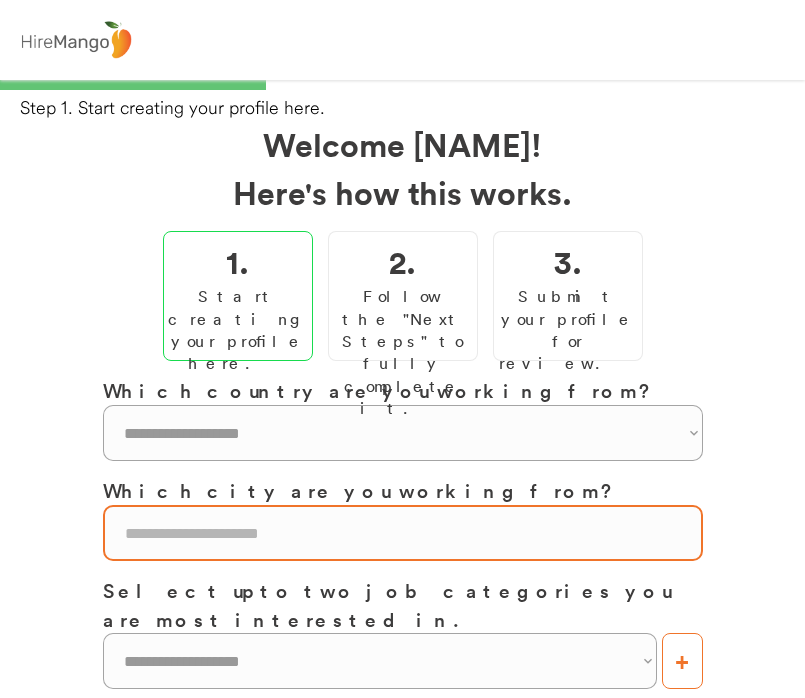 click at bounding box center (403, 533) 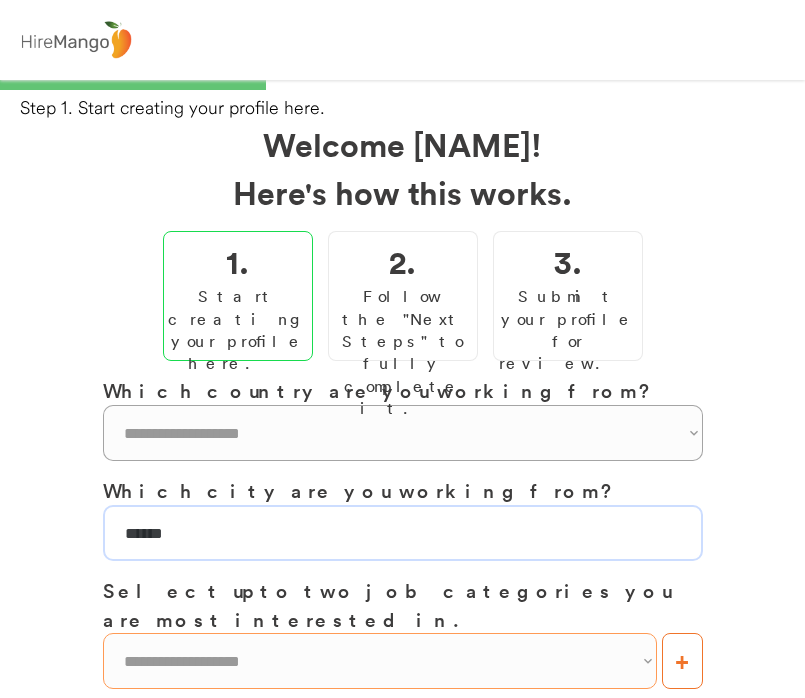 type on "******" 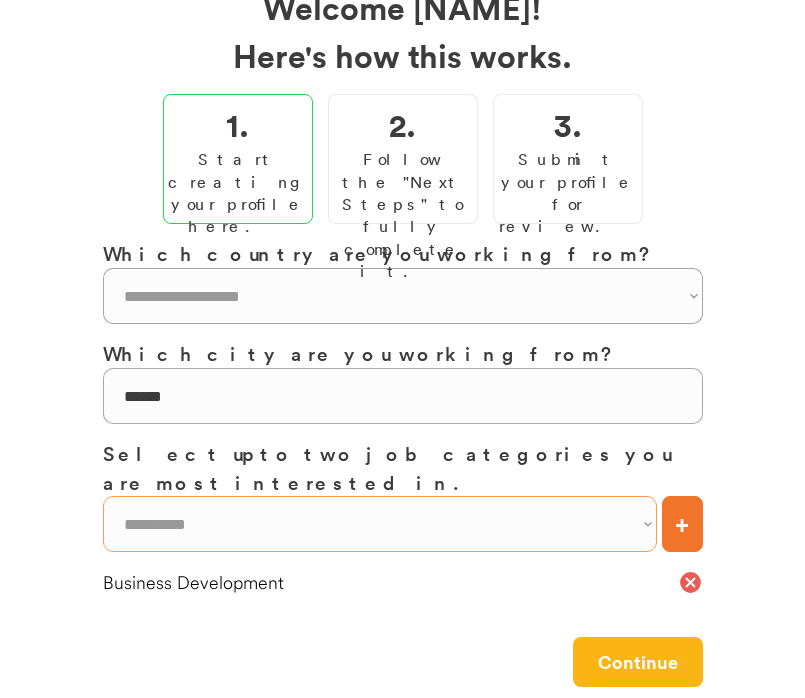scroll, scrollTop: 147, scrollLeft: 0, axis: vertical 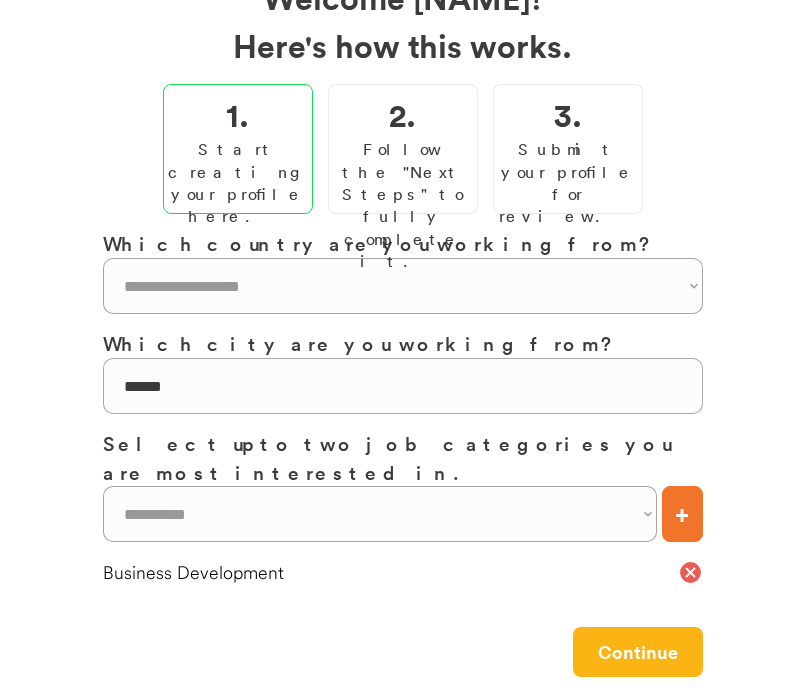 click on "+" at bounding box center (682, 514) 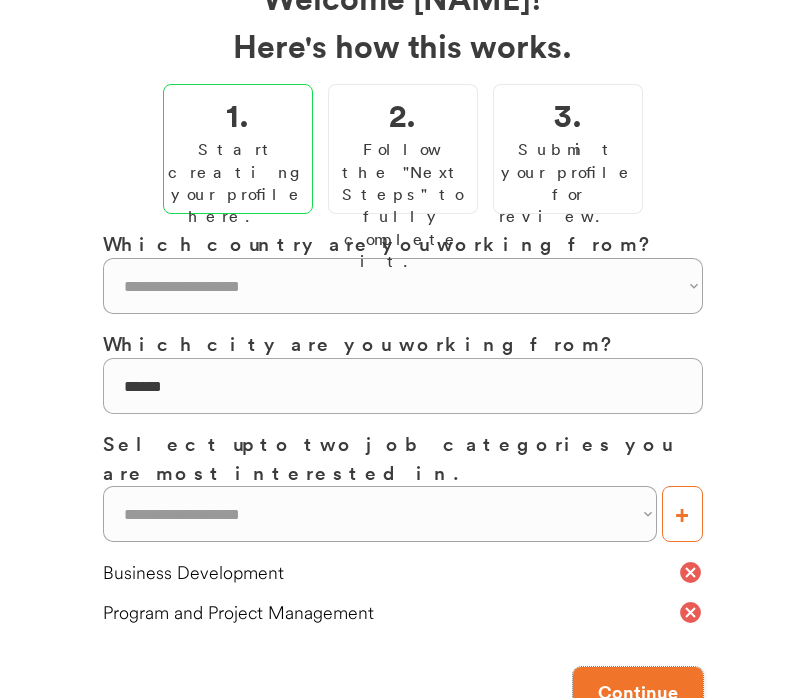 click on "Continue" at bounding box center [638, 692] 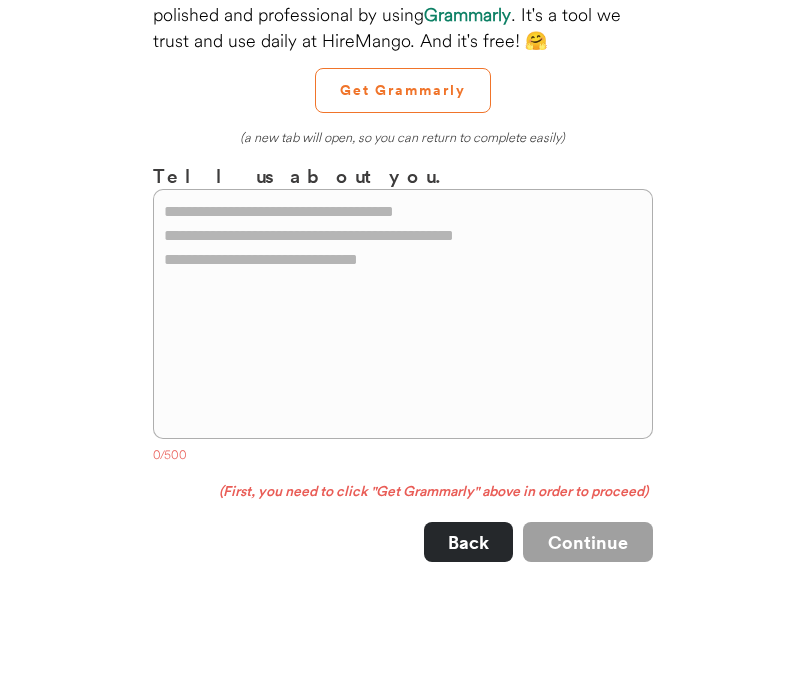 scroll, scrollTop: 204, scrollLeft: 0, axis: vertical 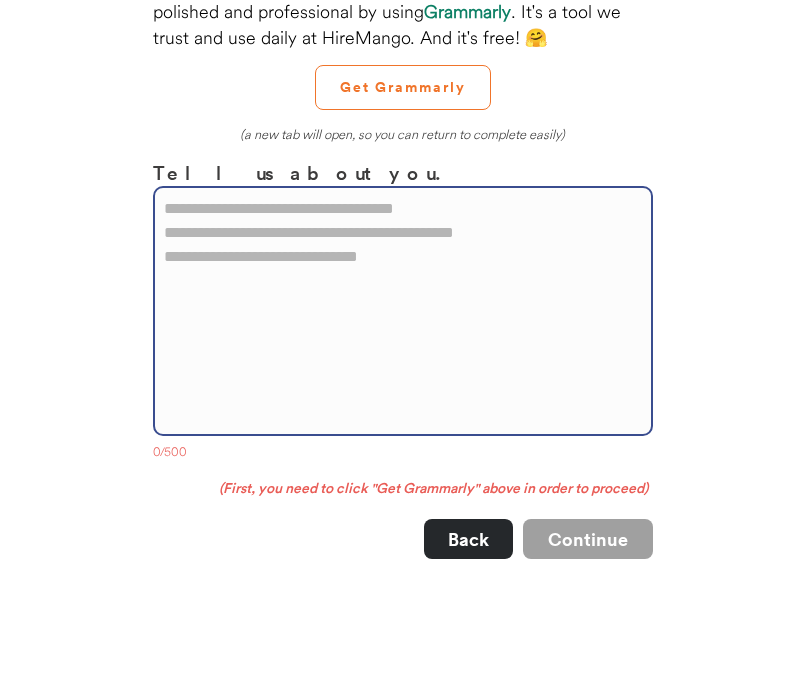 click at bounding box center (403, 311) 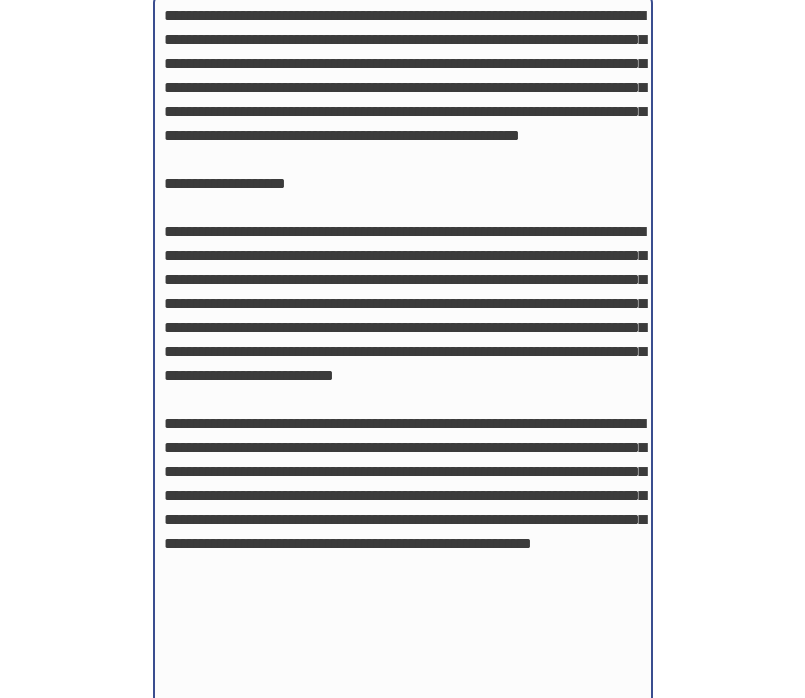 scroll, scrollTop: 534, scrollLeft: 0, axis: vertical 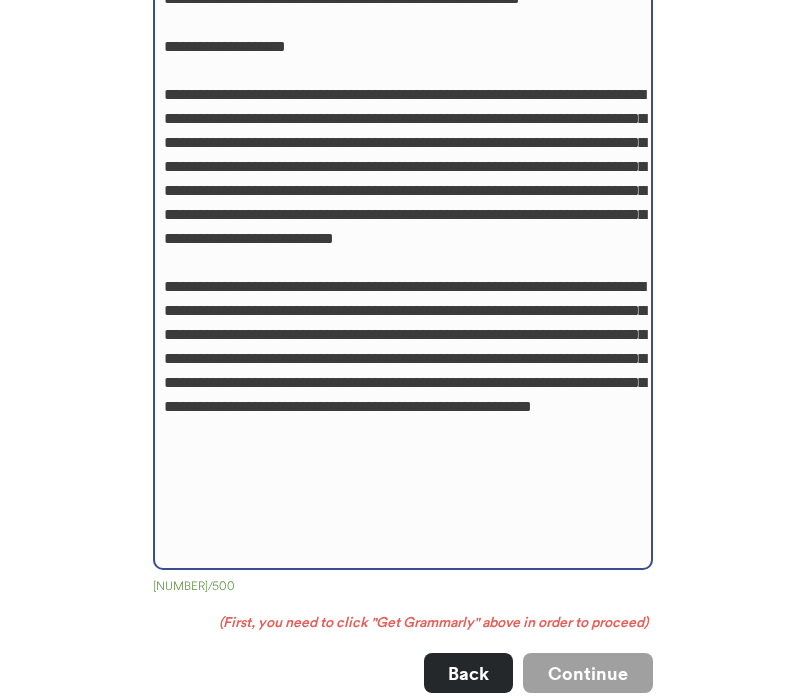 click at bounding box center (403, 213) 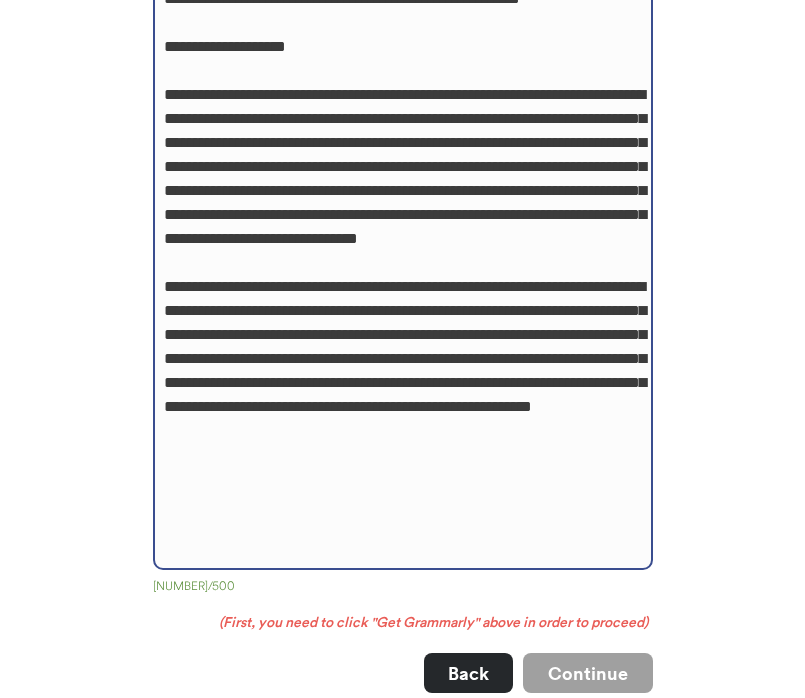 click at bounding box center [403, 213] 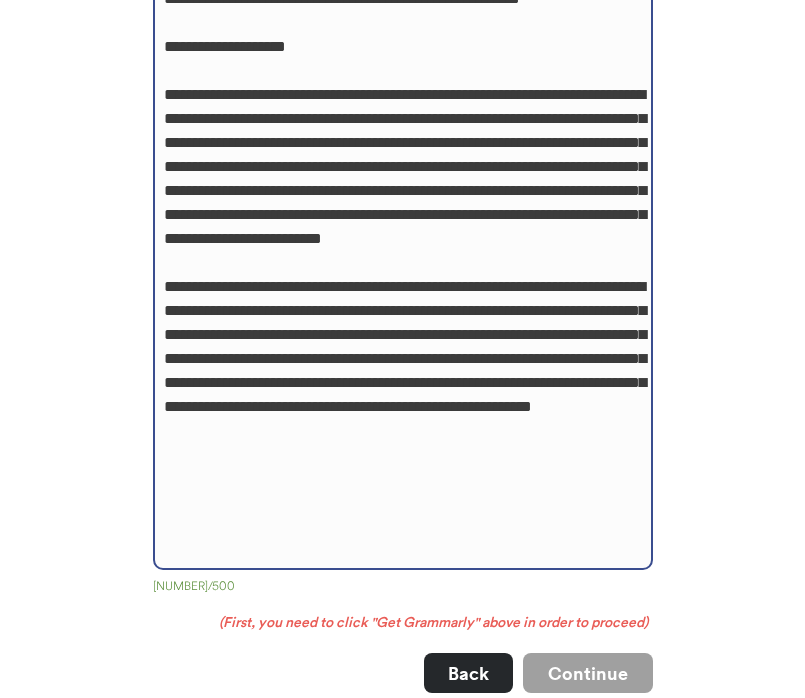 click at bounding box center (403, 213) 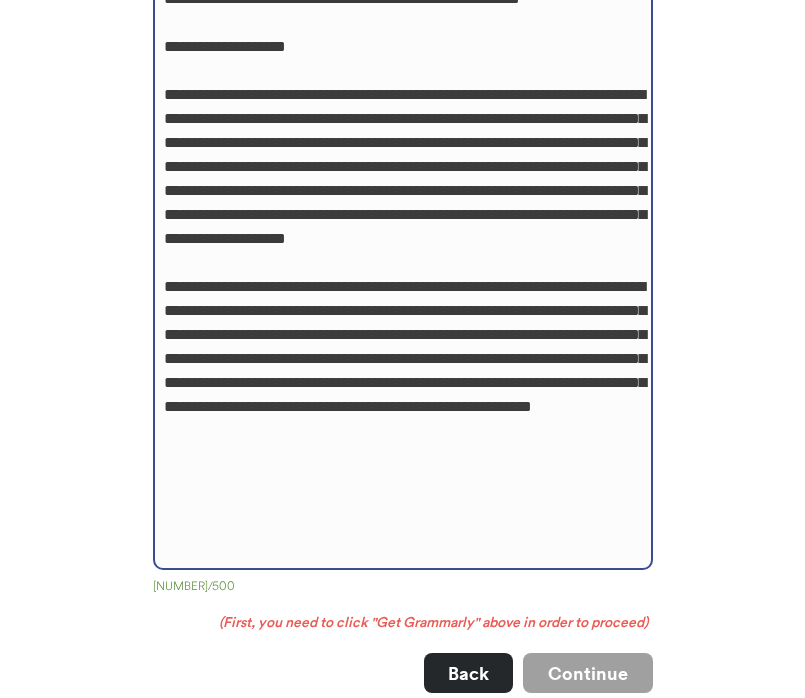 click at bounding box center [403, 213] 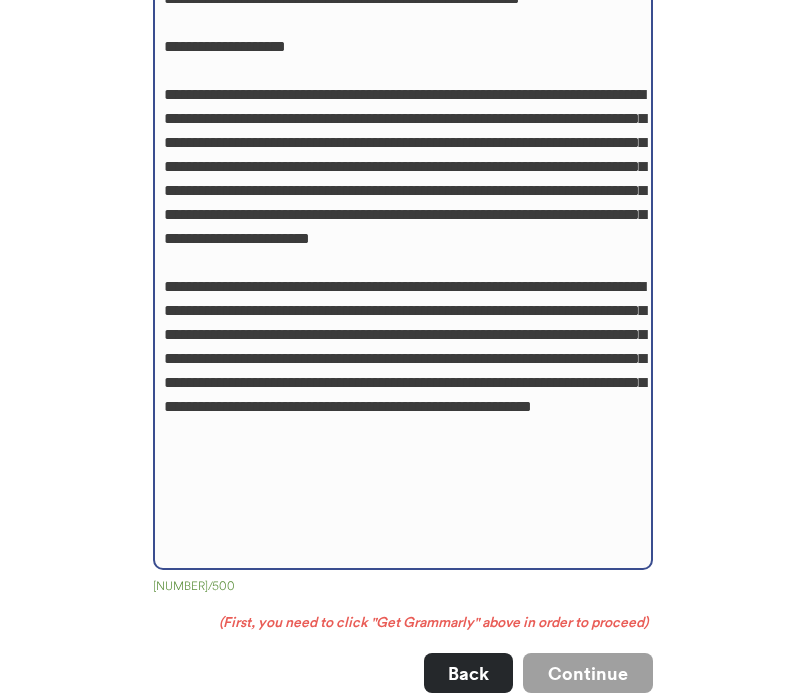 click at bounding box center (403, 213) 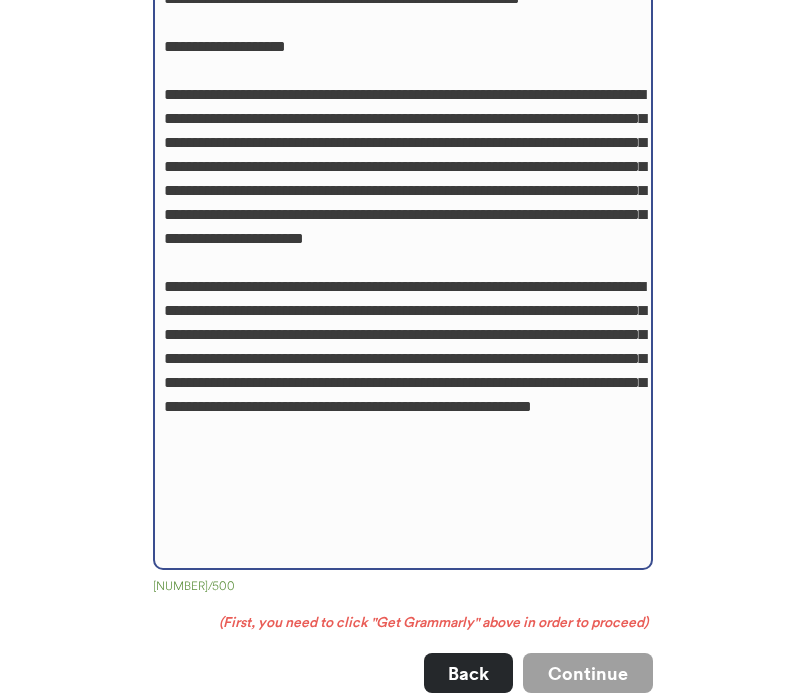 click at bounding box center [403, 213] 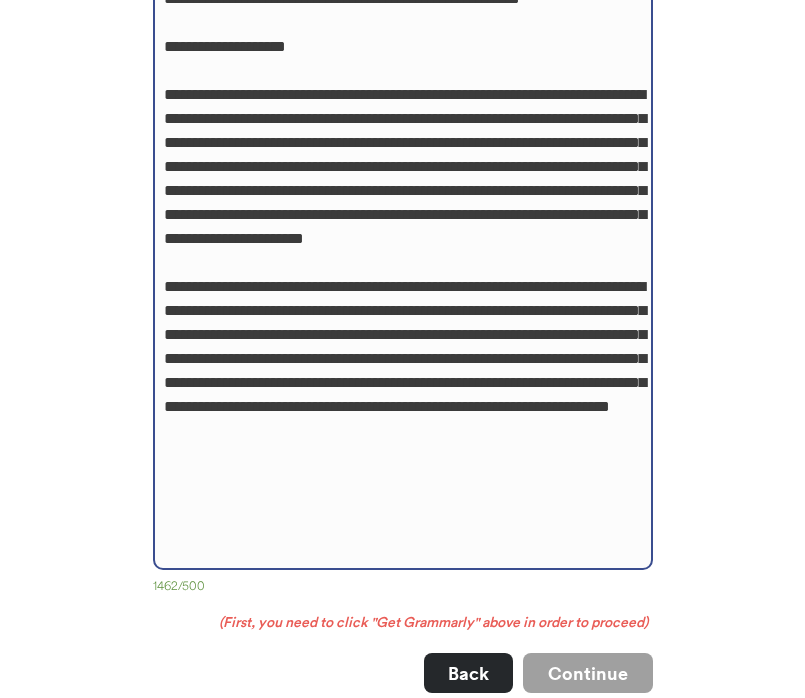 click at bounding box center (403, 213) 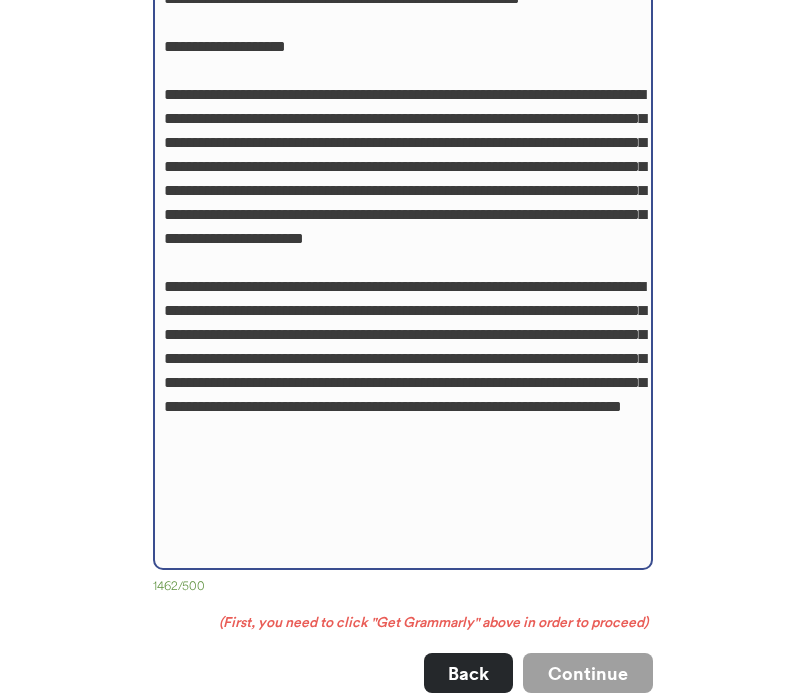 paste on "**********" 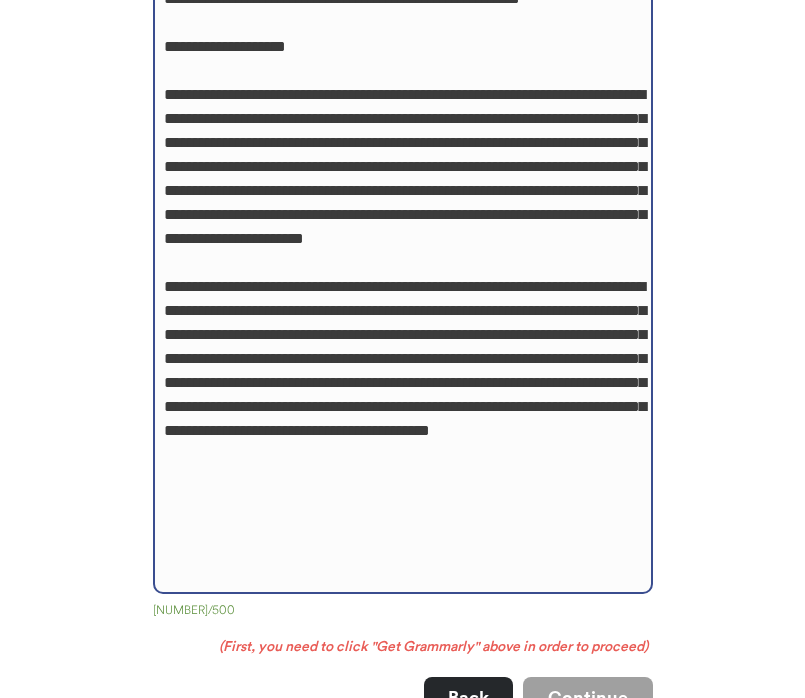 click at bounding box center (403, 225) 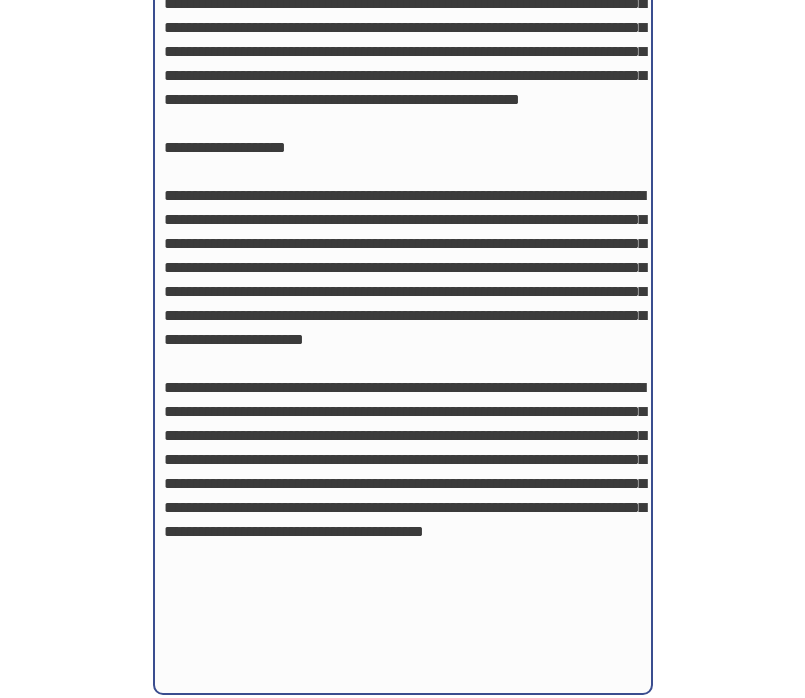 scroll, scrollTop: 558, scrollLeft: 0, axis: vertical 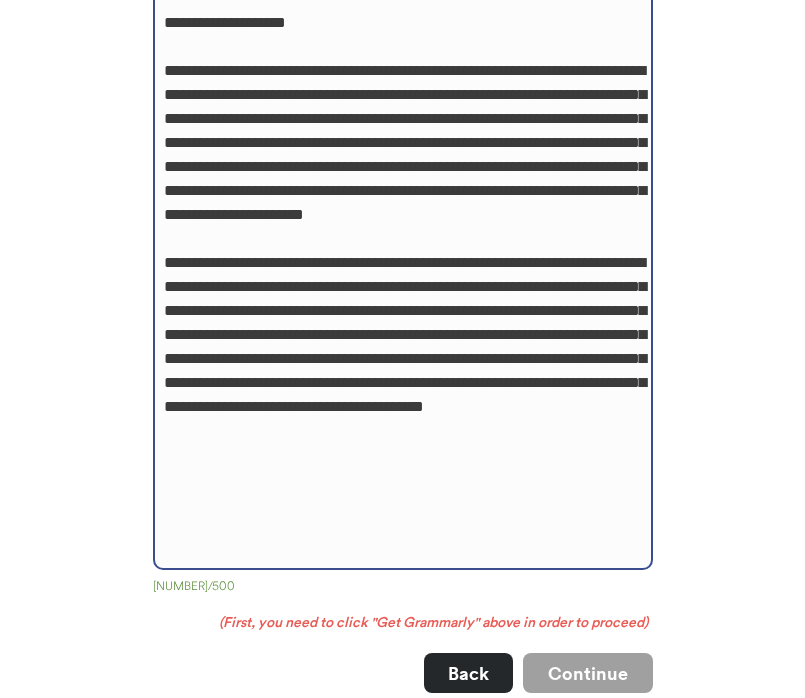 type on "**********" 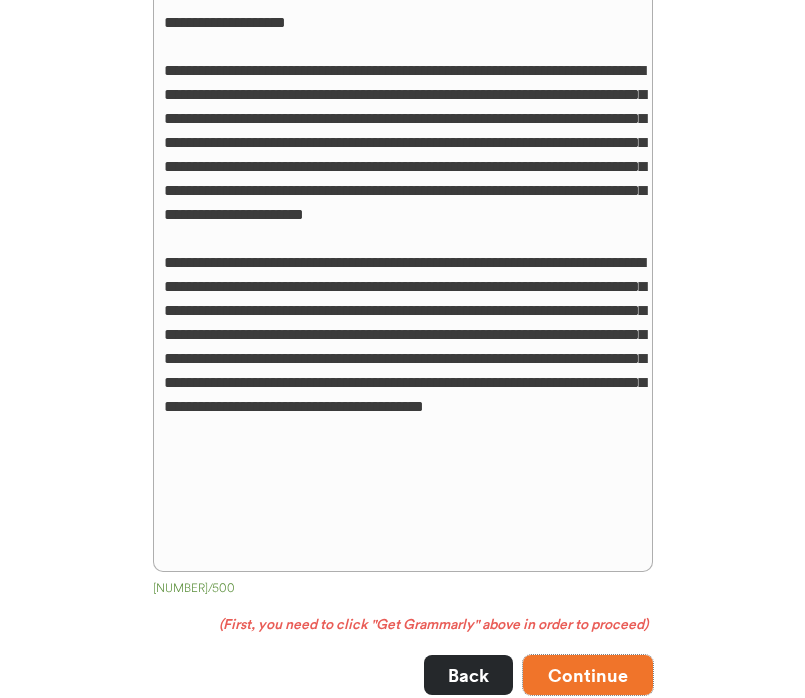 click on "Continue" at bounding box center (588, 675) 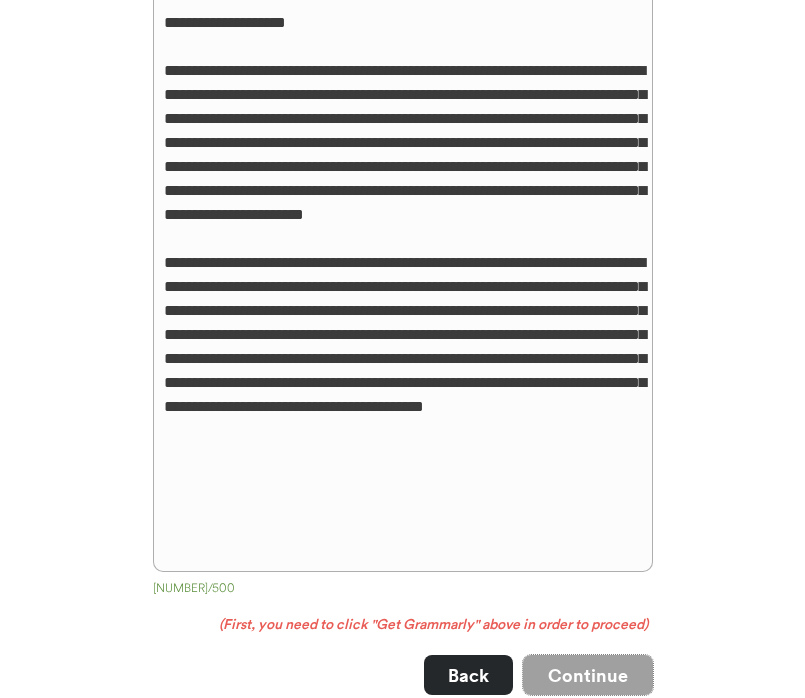 click on "Continue" at bounding box center (588, 675) 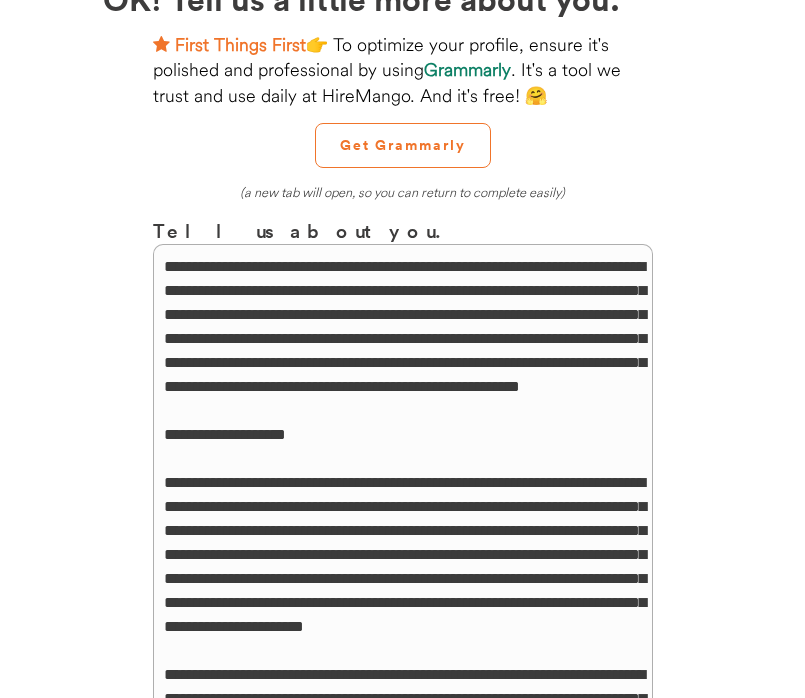 scroll, scrollTop: 141, scrollLeft: 0, axis: vertical 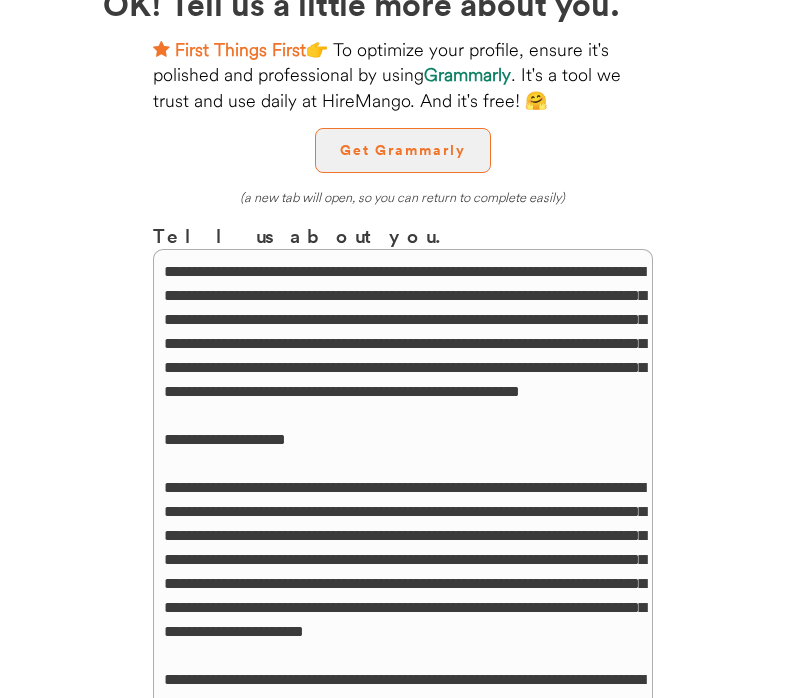 click on "Get Grammarly" at bounding box center (403, 150) 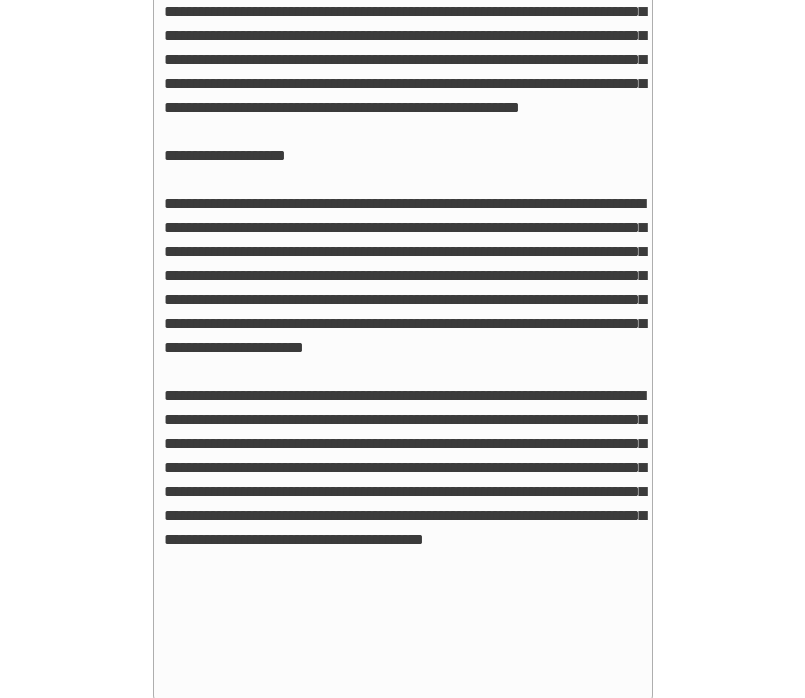 scroll, scrollTop: 525, scrollLeft: 0, axis: vertical 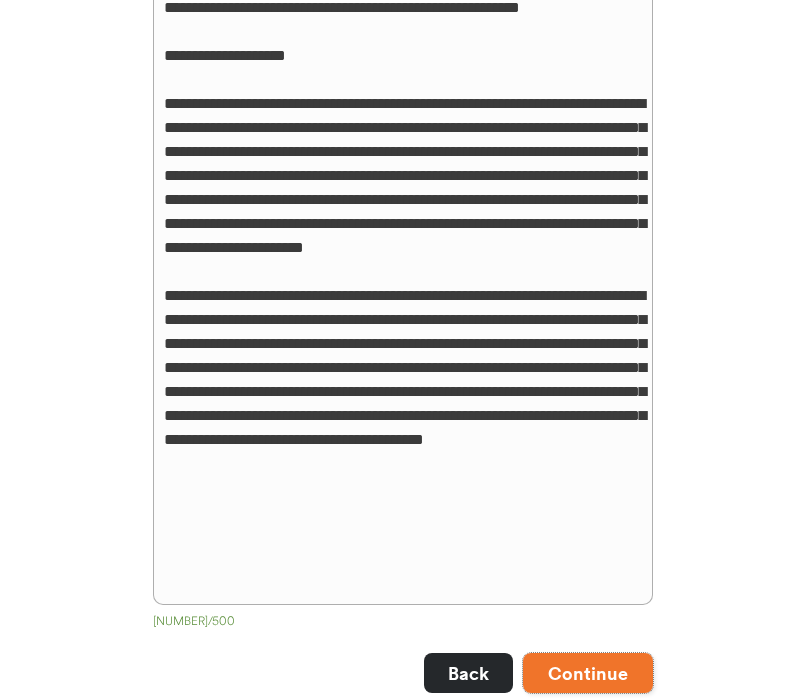 click on "Continue" at bounding box center [588, 673] 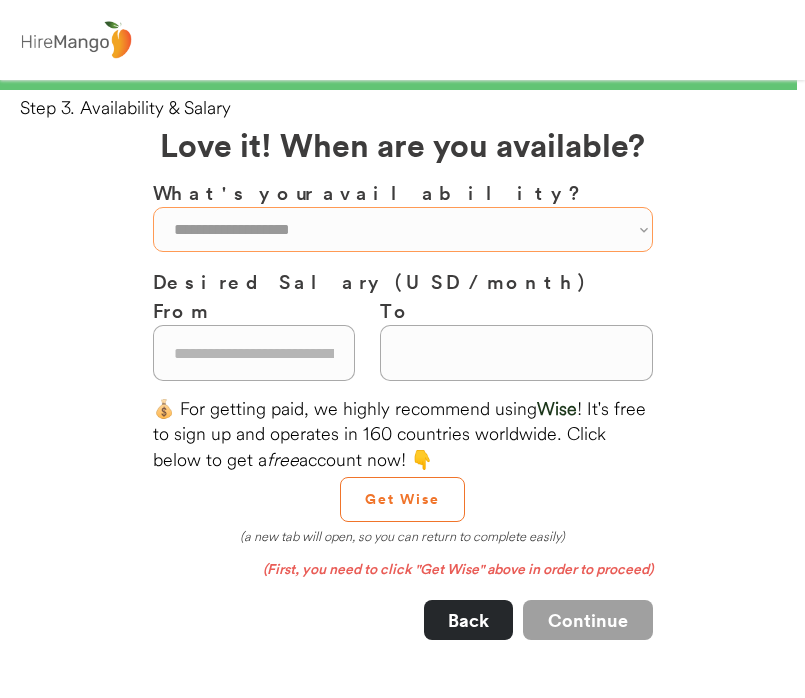 click on "**********" at bounding box center (403, 229) 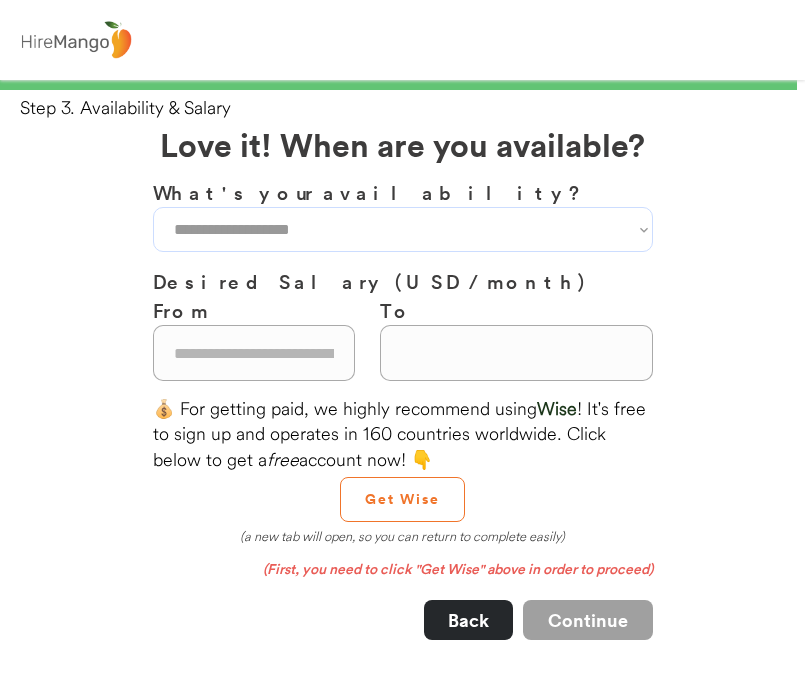 select on "**********" 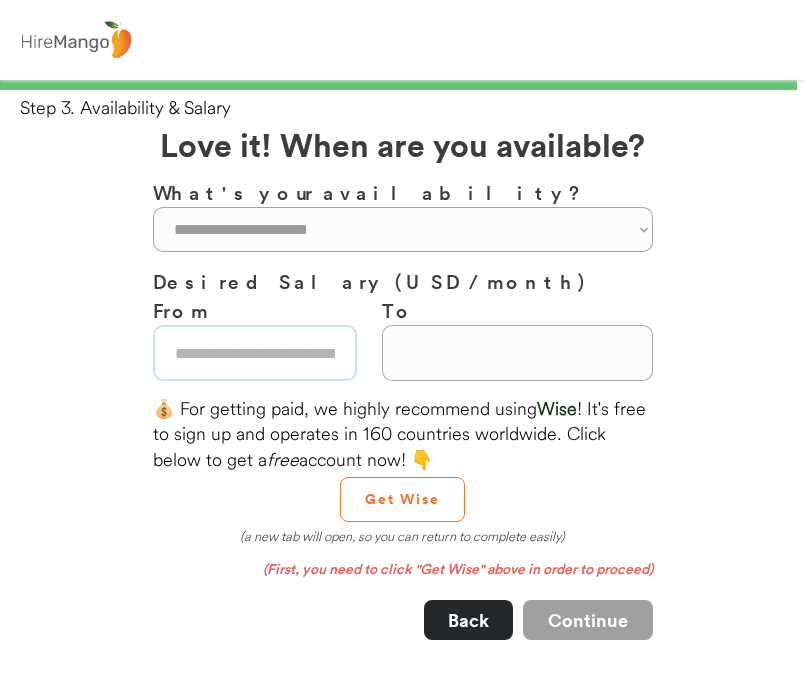 click at bounding box center [255, 353] 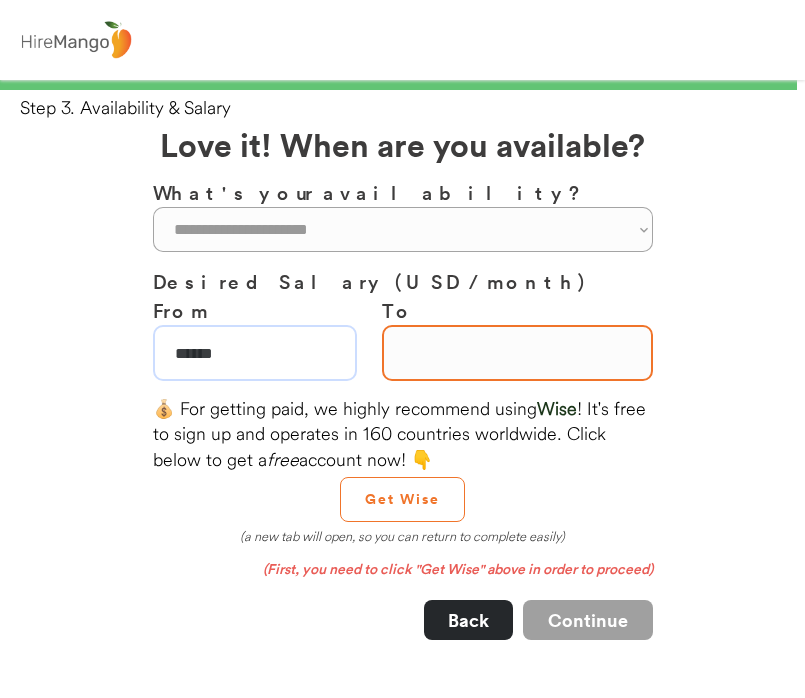type on "******" 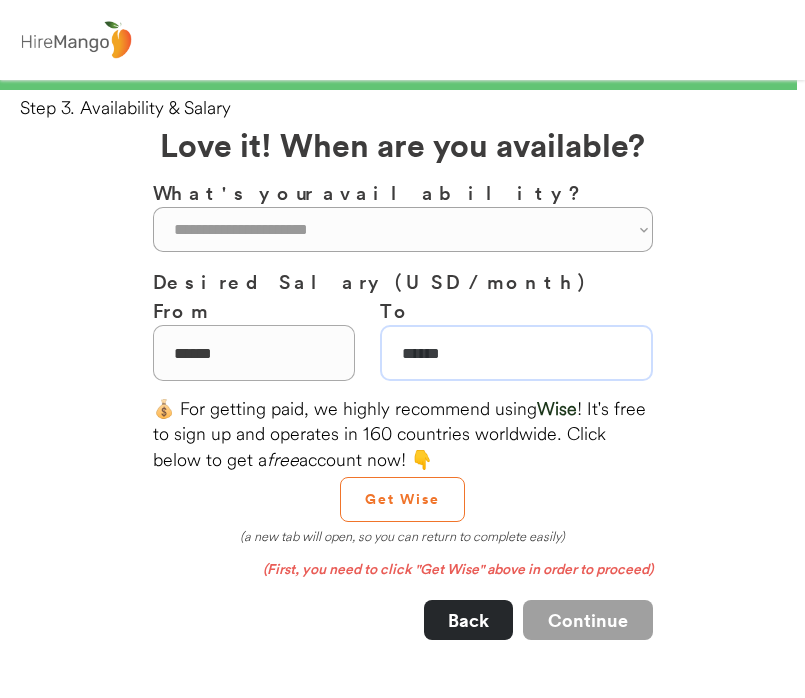 click on "99% 99% Step 3. Availability & Salary Welcome [NAME]!
Here's how this works. 1. Start creating your profile here. 2. Follow the "Next Steps" to fully complete it. 3. Submit your profile for review. Which country are you working from? [COUNTRY] [STATE] [ZIP] [PHONE] [EMAIL] [NAME] [ADDRESS] Which city are you working from? [CITY] Select up to two job categories you are most interested in. [CATEGORY] [CATEGORY] [CATEGORY] [CATEGORY] [CATEGORY] [CATEGORY] [CATEGORY] [CATEGORY] [CATEGORY] [CATEGORY] [CATEGORY] [CATEGORY] [CATEGORY] [CATEGORY] [CATEGORY] [CATEGORY] [CATEGORY] [CATEGORY] [CATEGORY] +" at bounding box center (402, 651) 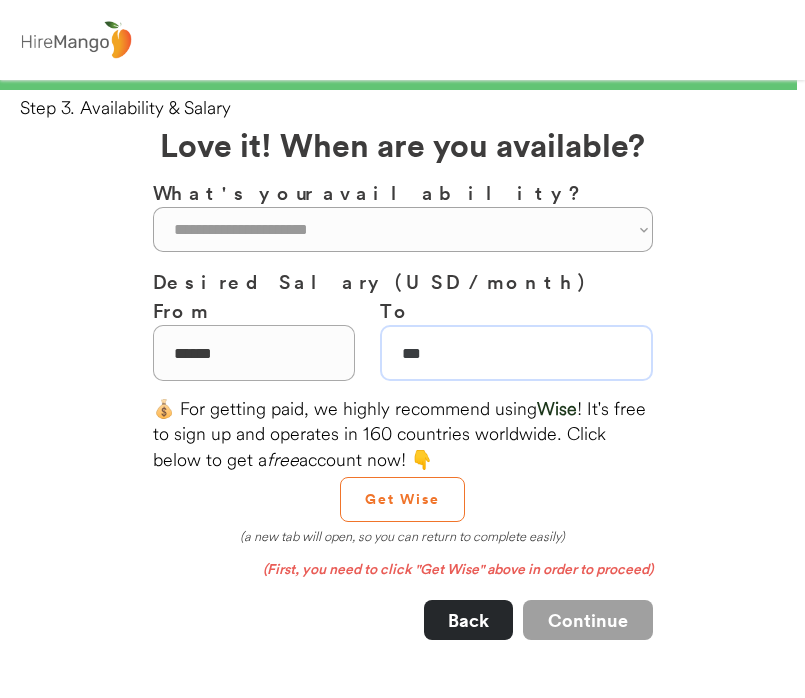 type on "**" 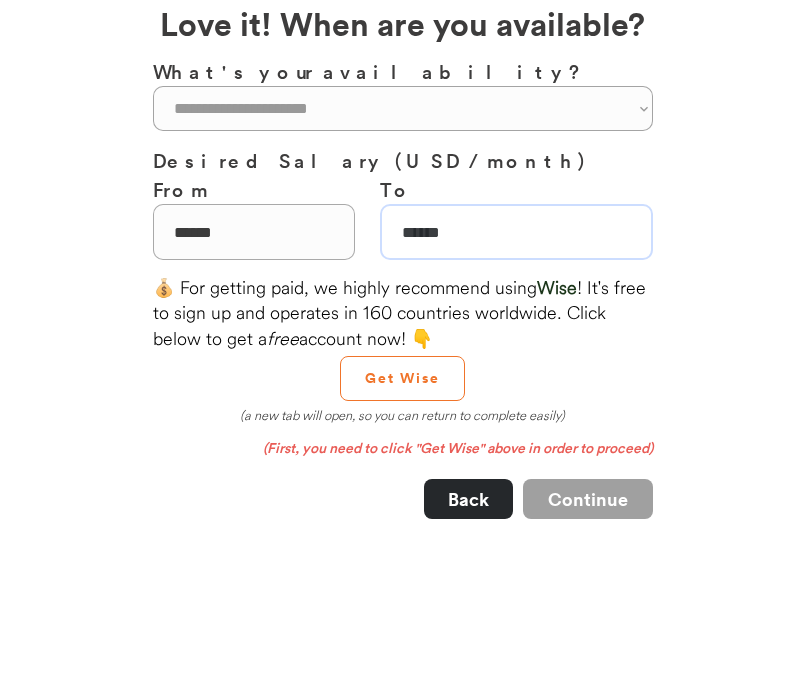 scroll, scrollTop: 133, scrollLeft: 0, axis: vertical 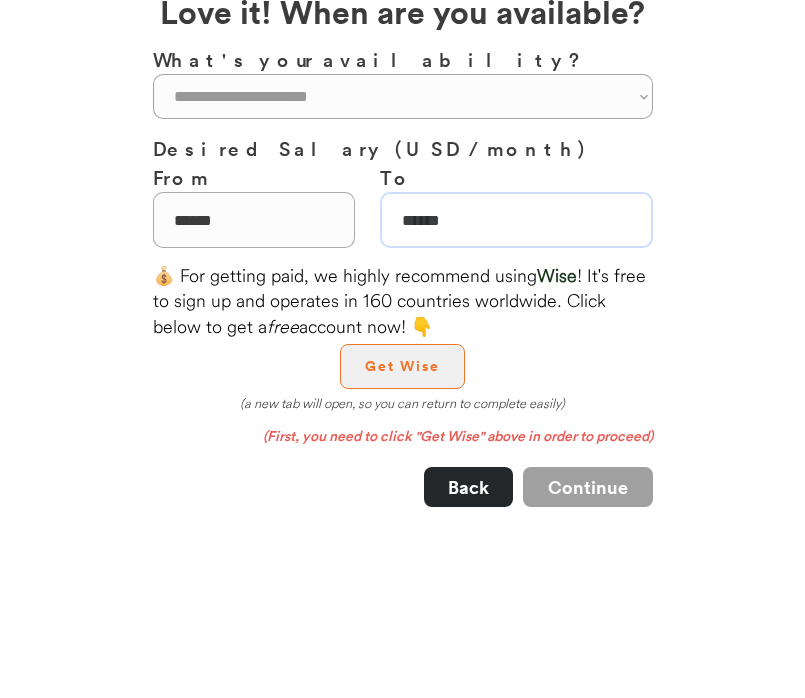 type on "******" 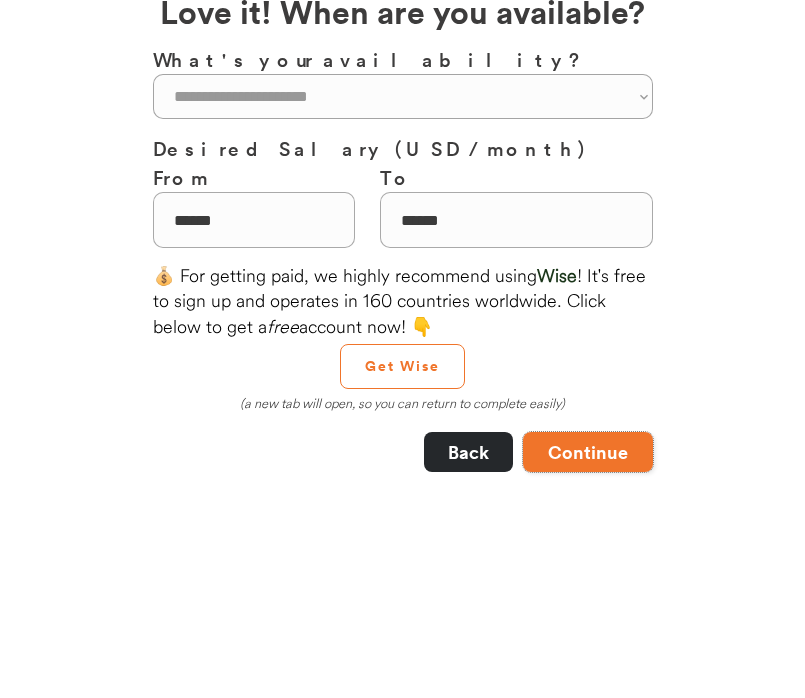 click on "Continue" at bounding box center [588, 452] 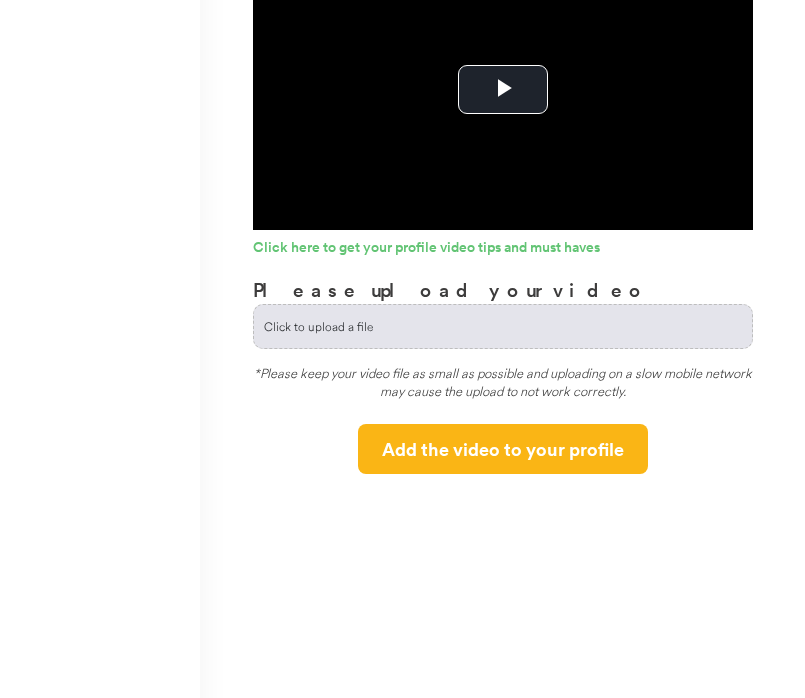 scroll, scrollTop: 0, scrollLeft: 0, axis: both 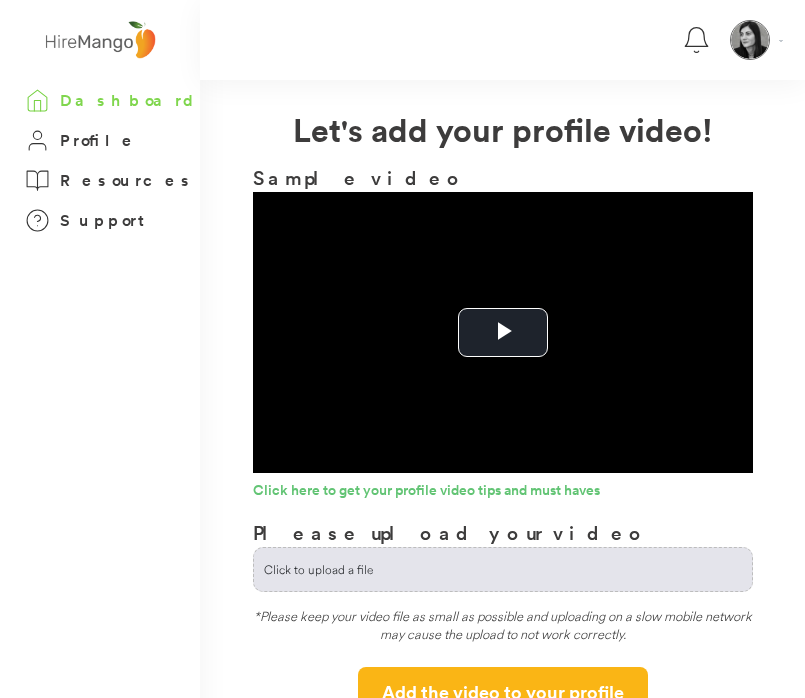 click on "Dashboard" at bounding box center (130, 100) 